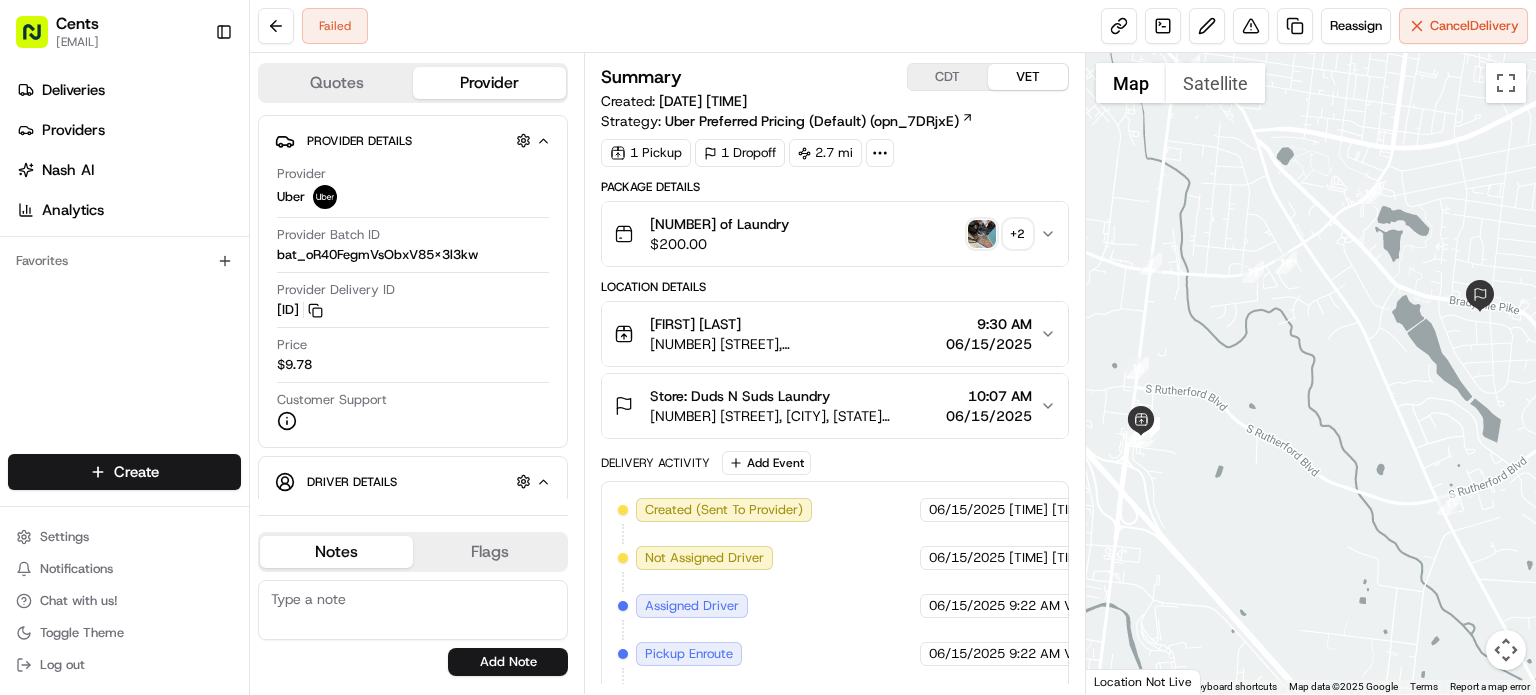 scroll, scrollTop: 0, scrollLeft: 0, axis: both 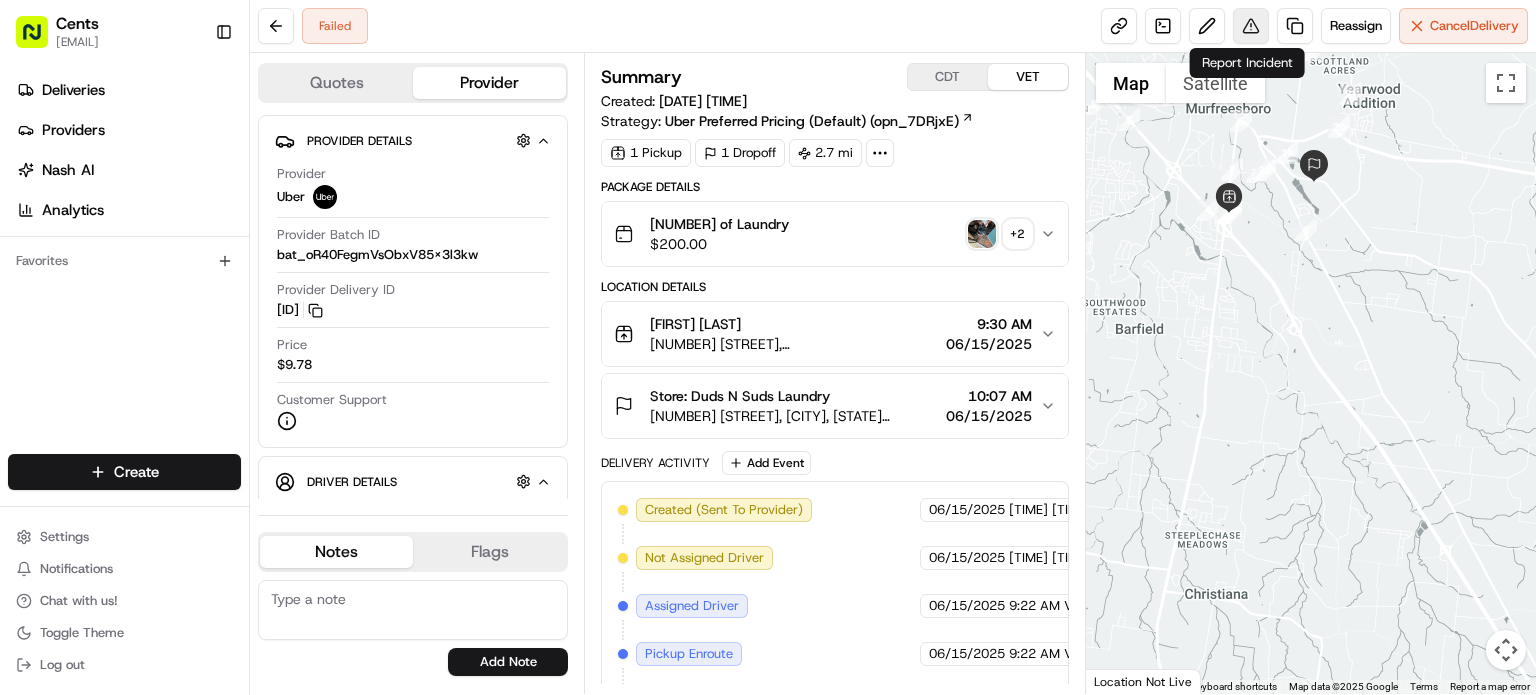 click at bounding box center [1251, 26] 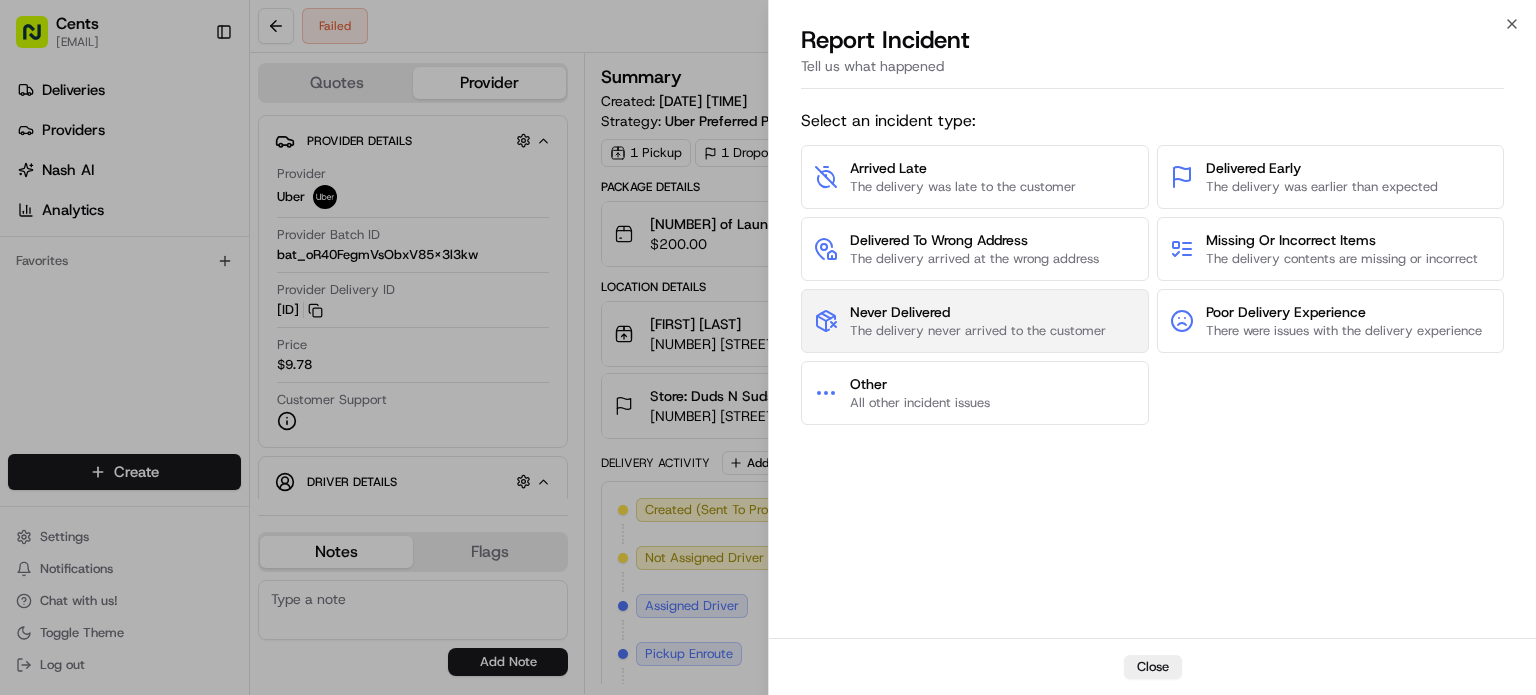 click on "The delivery never arrived to the customer" at bounding box center (978, 331) 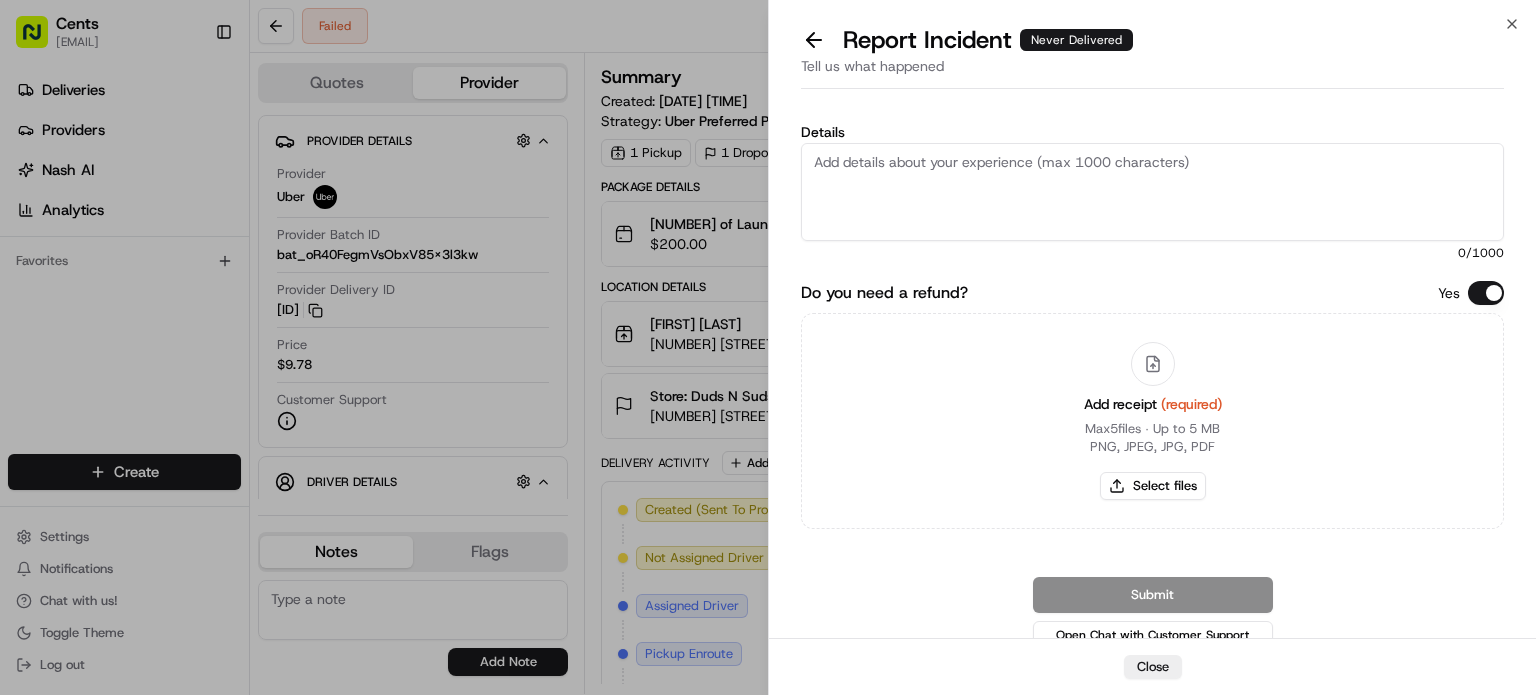 click on "Details" at bounding box center [1152, 192] 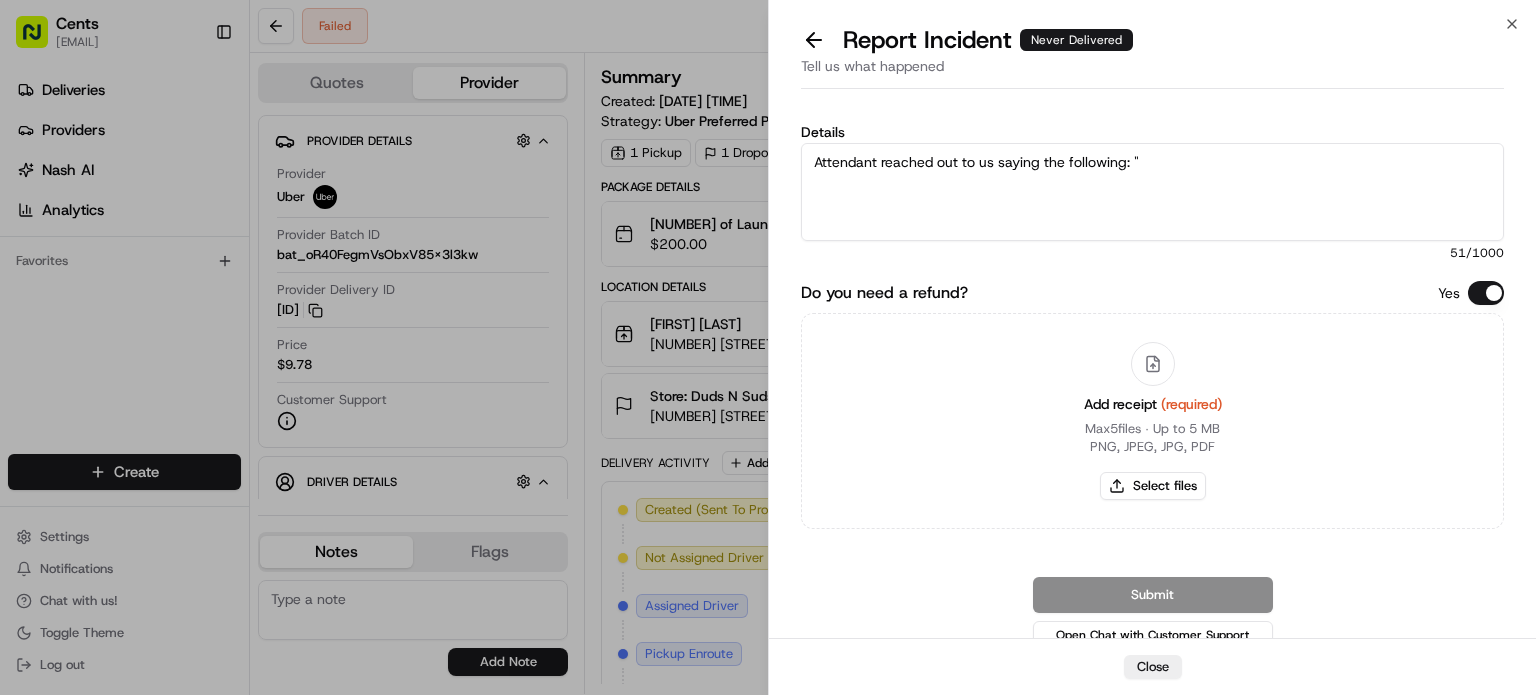 paste on "The driver supposedly came to his door, took a picture of his laundry, and said she was going to go put his laundry into her car but never actually did. She even sent a photo of it to him but didn't really take the laundry. It never arrived at the laundry. Before I delete the order I wanted to give you time to investigate." 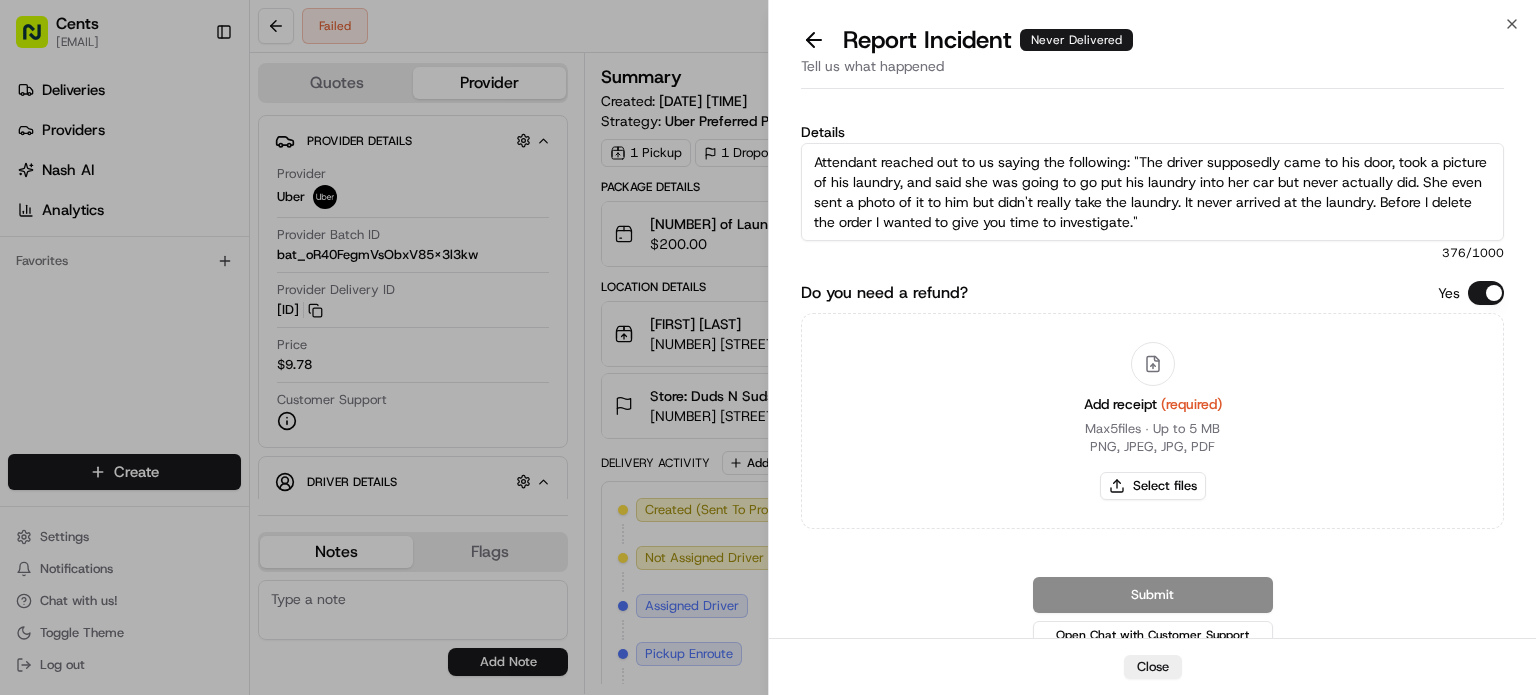 type on "Attendant reached out to us saying the following: "The driver supposedly came to his door, took a picture of his laundry, and said she was going to go put his laundry into her car but never actually did. She even sent a photo of it to him but didn't really take the laundry. It never arrived at the laundry. Before I delete the order I wanted to give you time to investigate."" 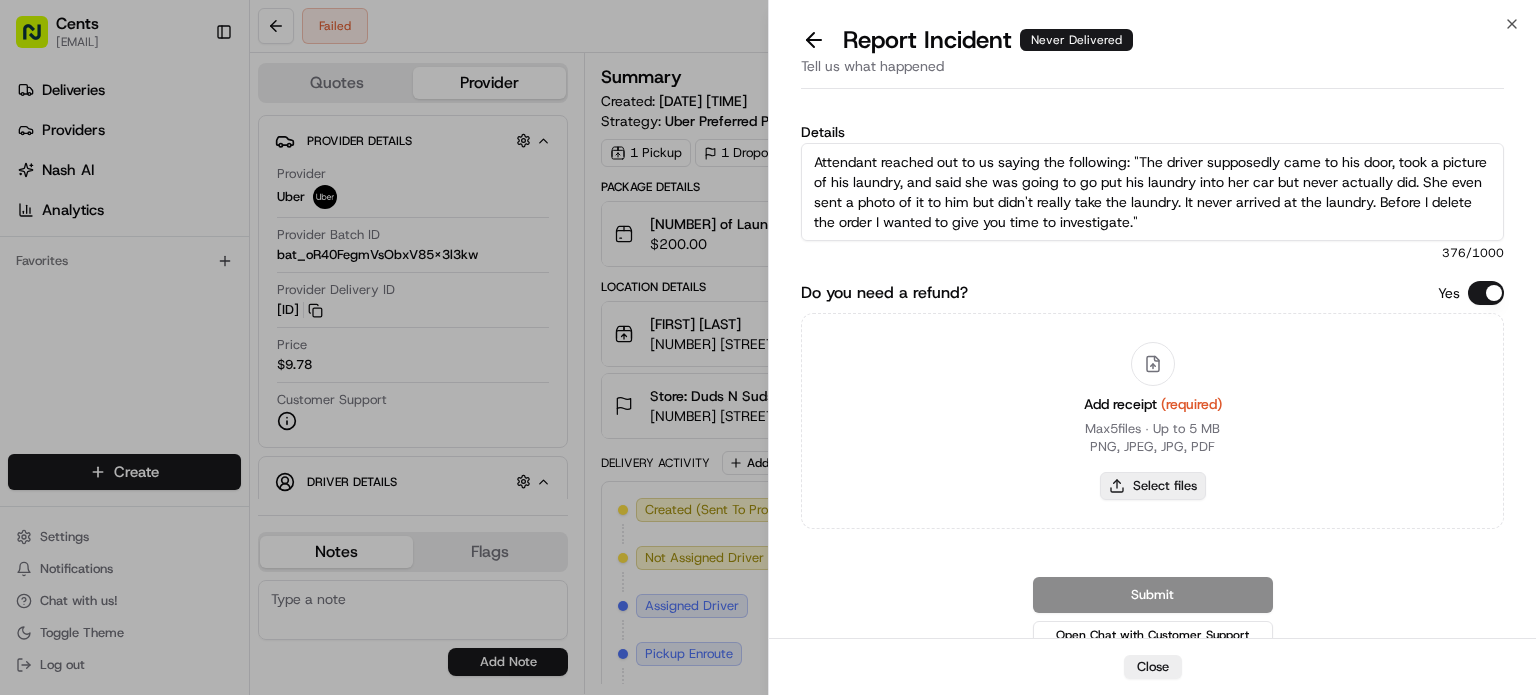 click on "Select files" at bounding box center (1153, 486) 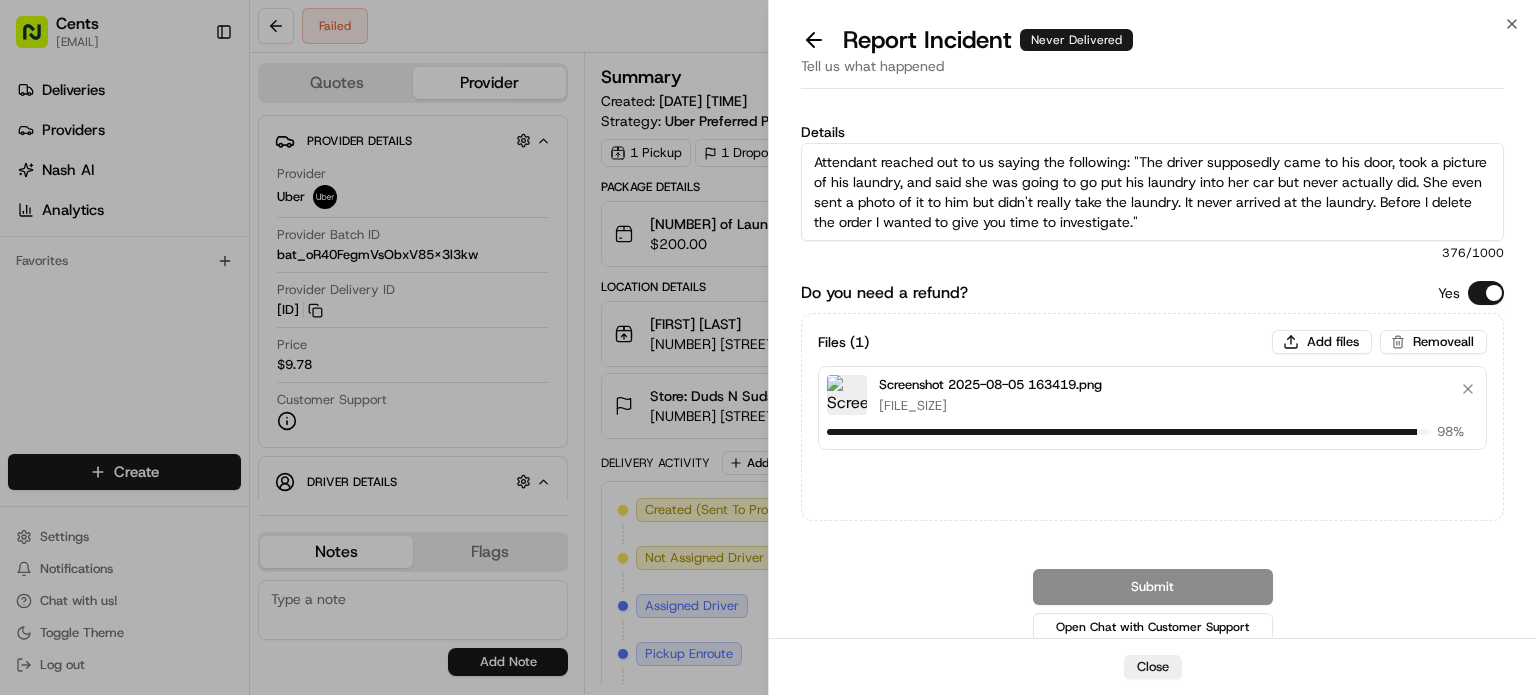 type 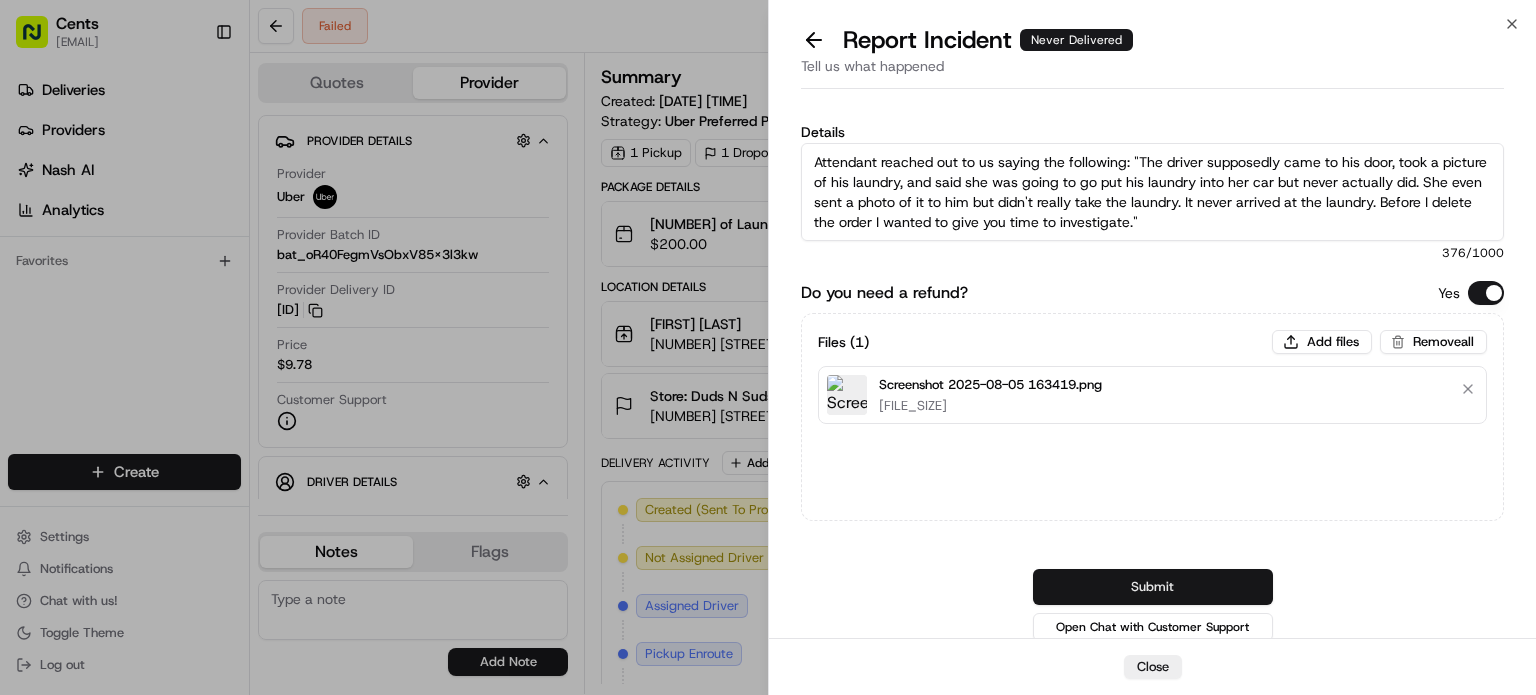 click on "Submit" at bounding box center [1153, 587] 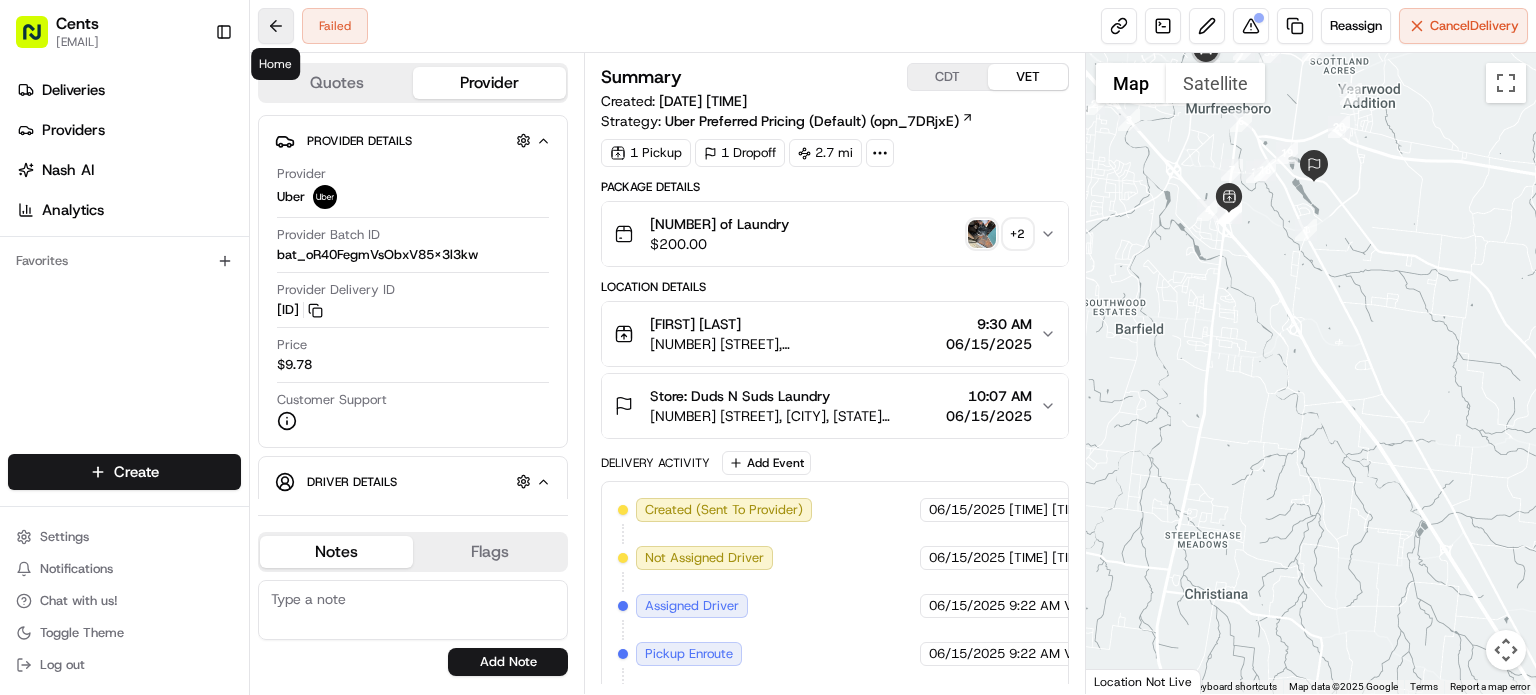 click at bounding box center [276, 26] 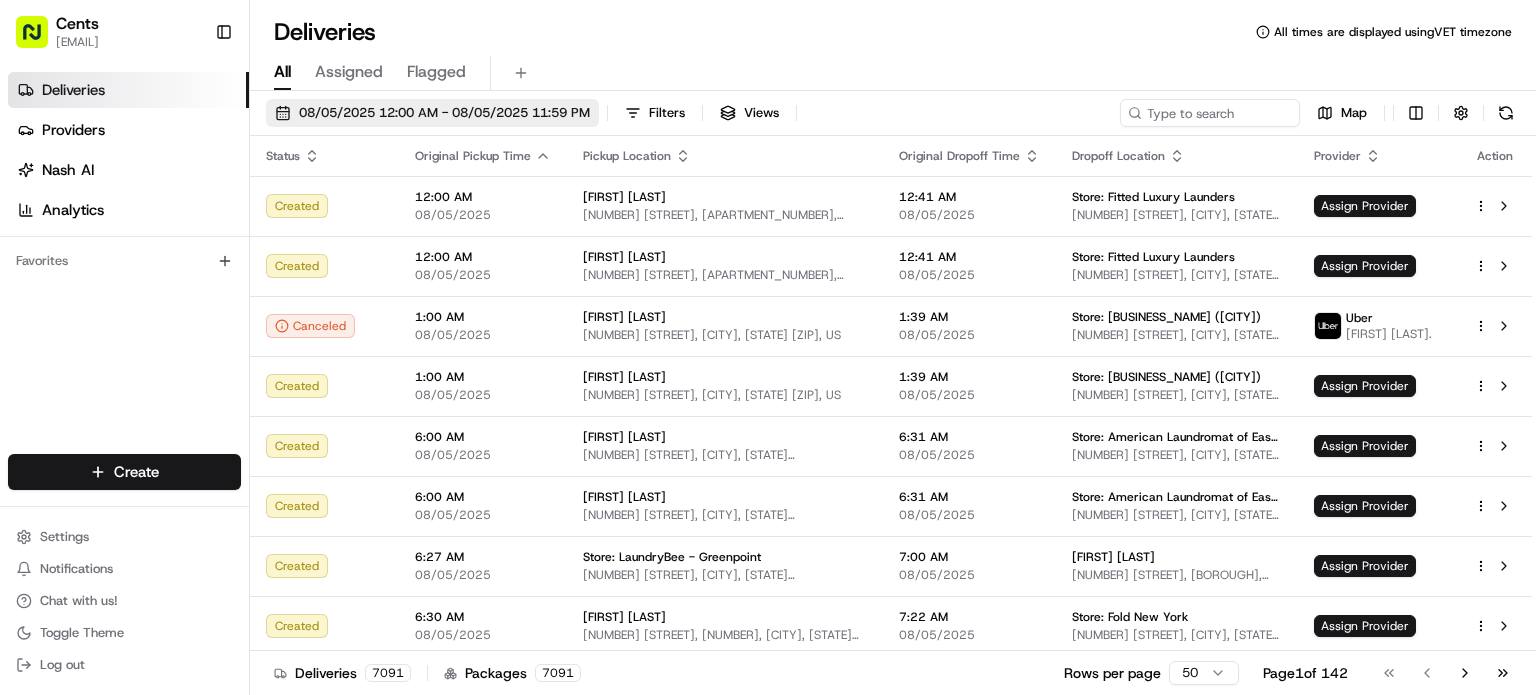 click on "08/05/2025 12:00 AM - 08/05/2025 11:59 PM" at bounding box center [444, 113] 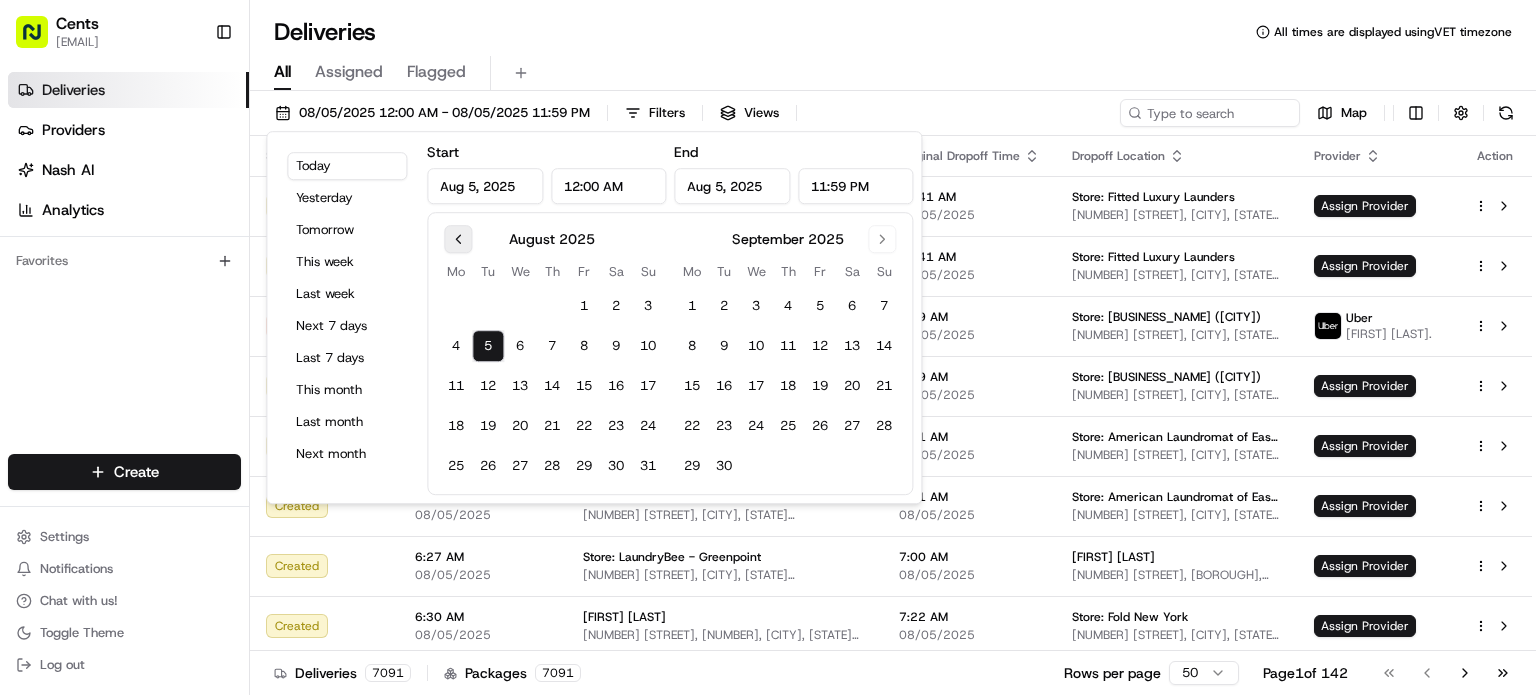 click at bounding box center [458, 239] 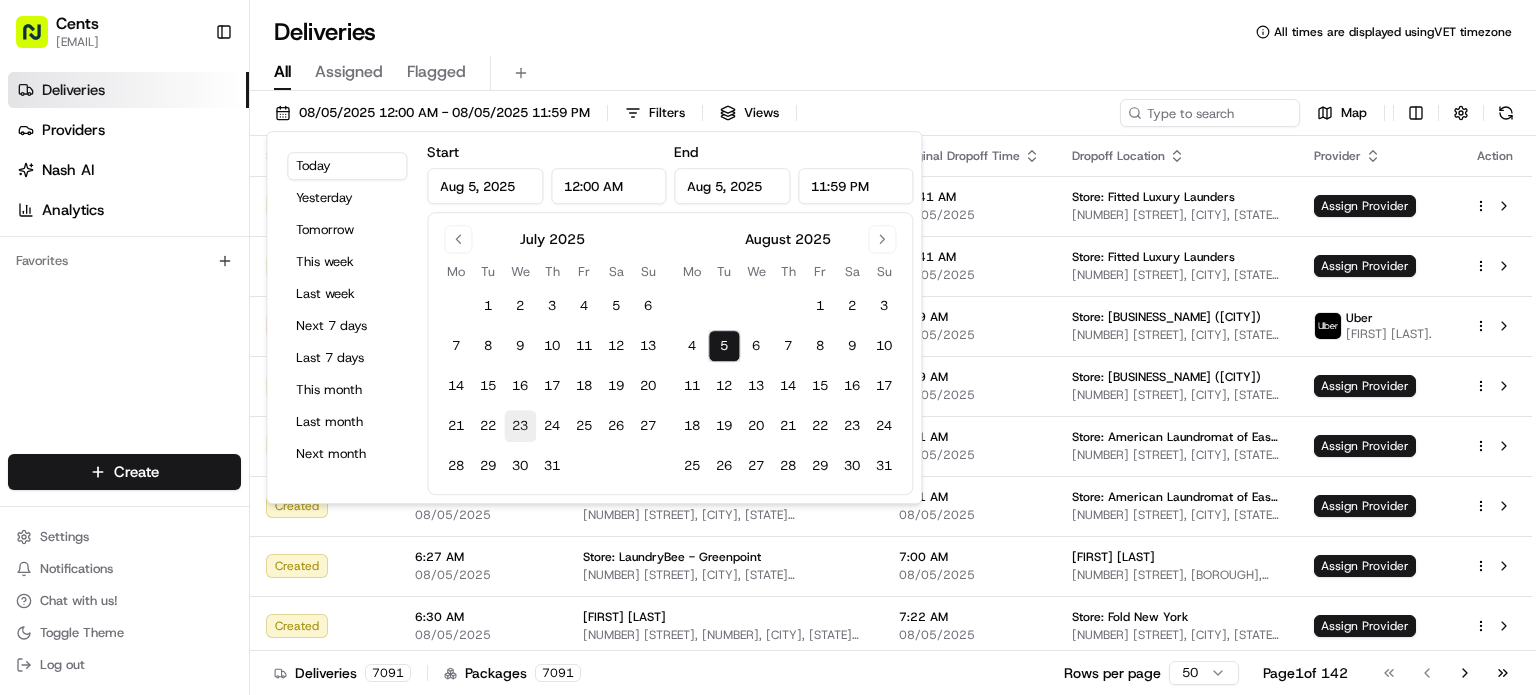 click on "23" at bounding box center (520, 426) 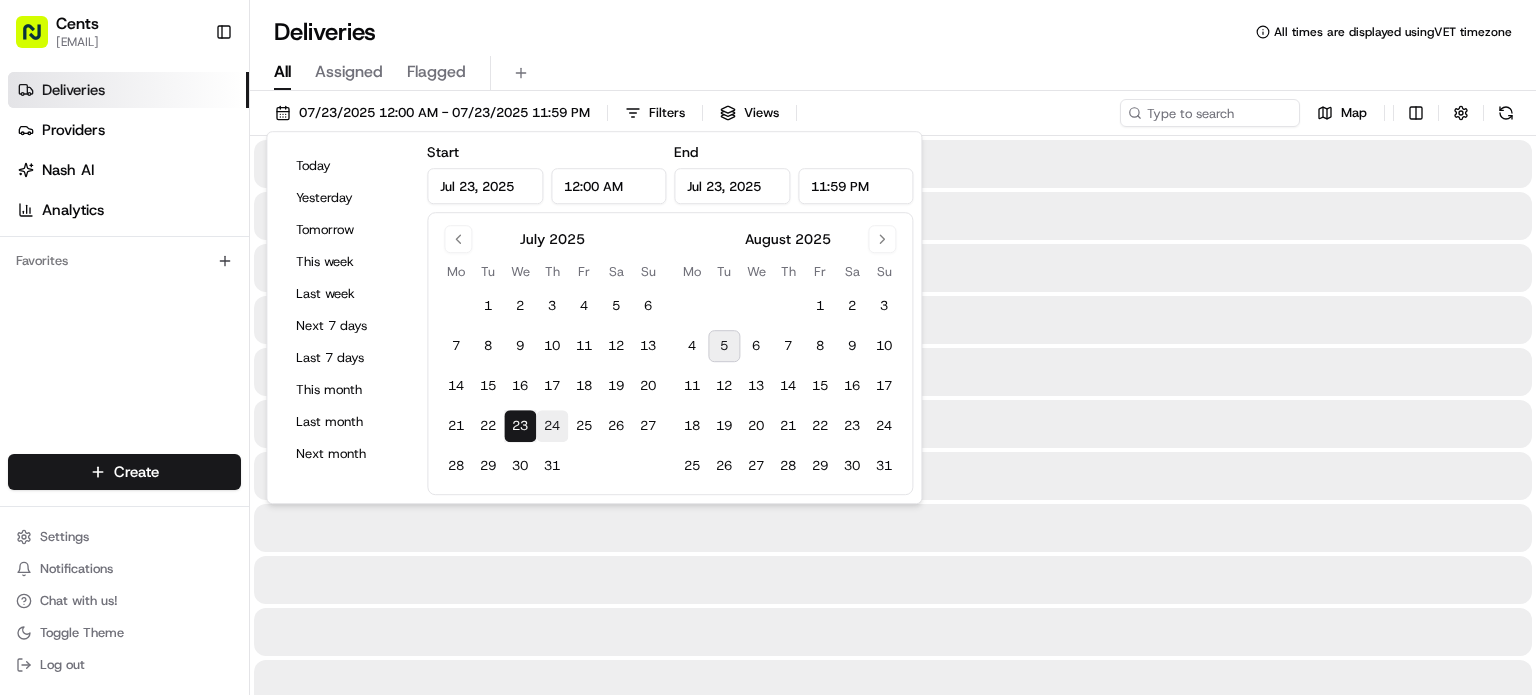 click on "24" at bounding box center (552, 426) 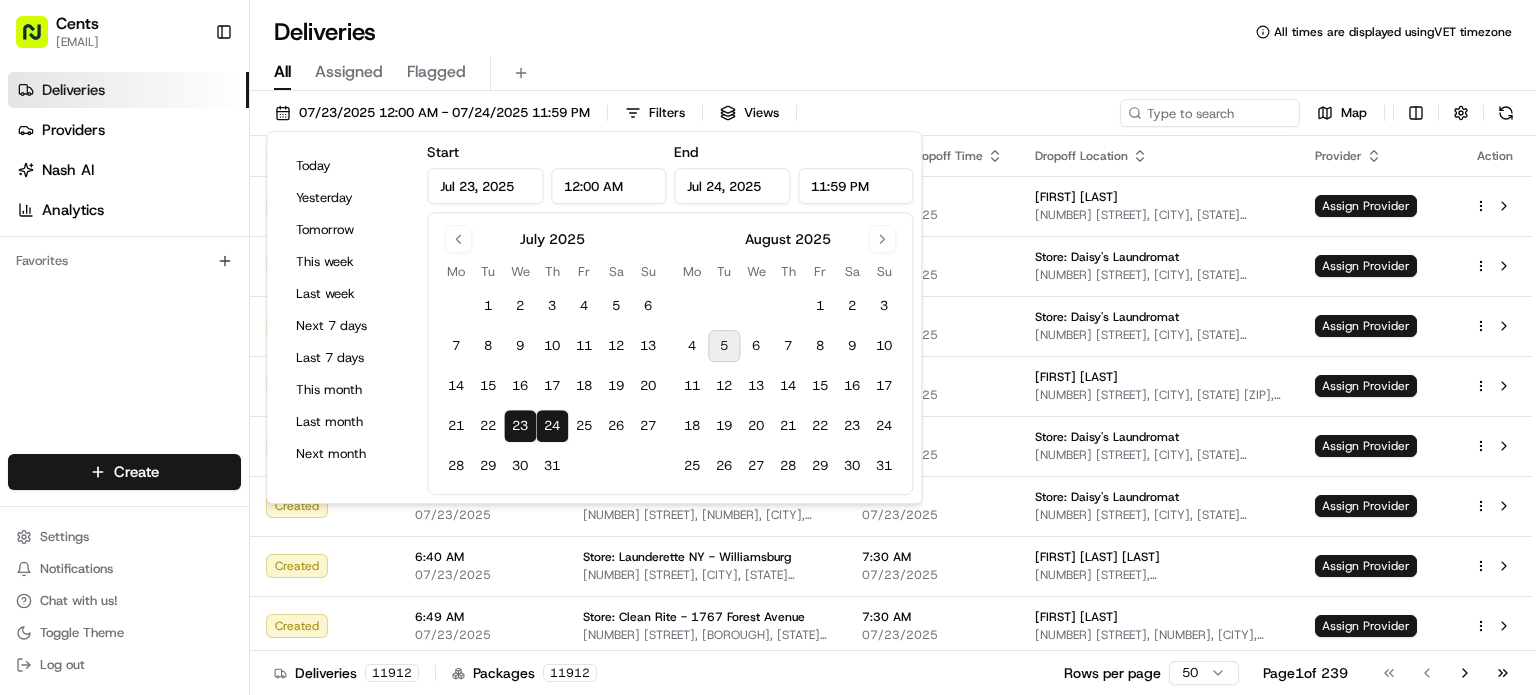 click on "Deliveries All times are displayed using  VET   timezone" at bounding box center [893, 32] 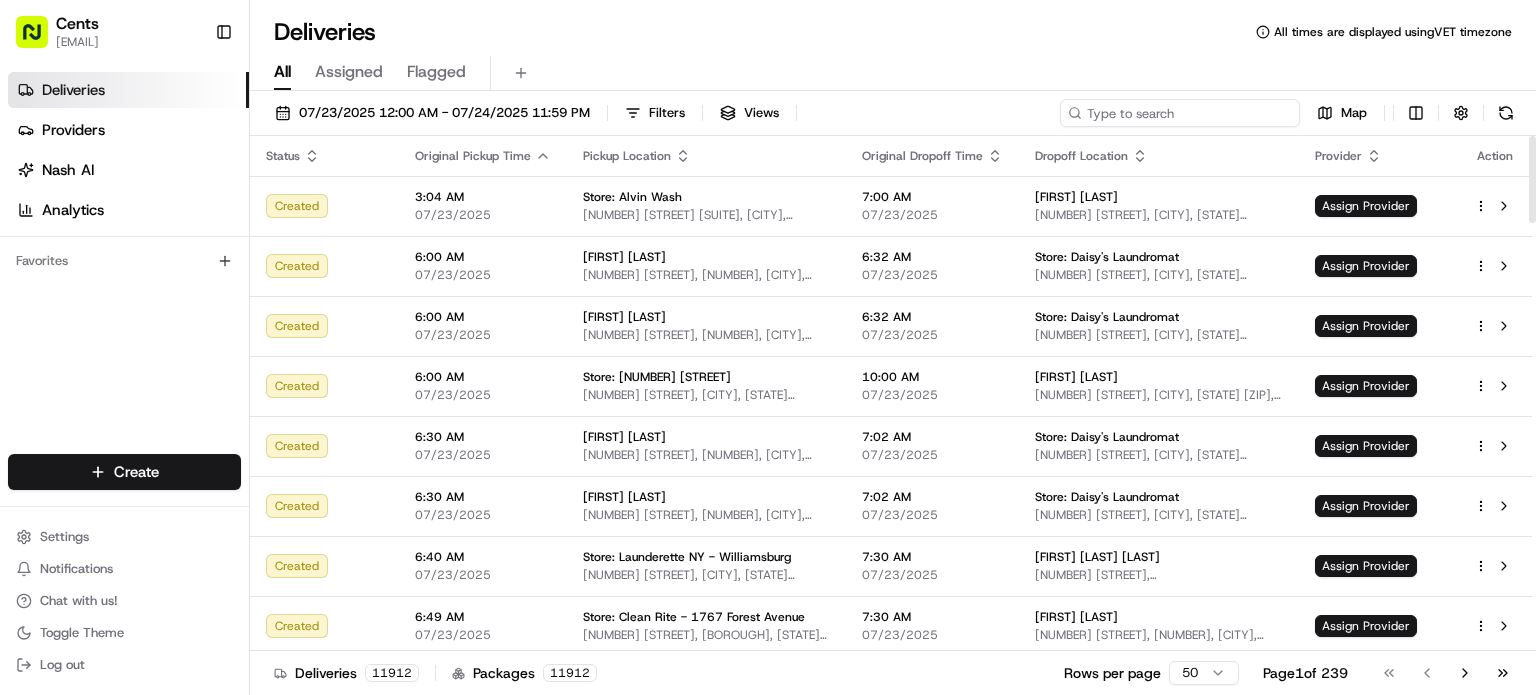 click at bounding box center (1180, 113) 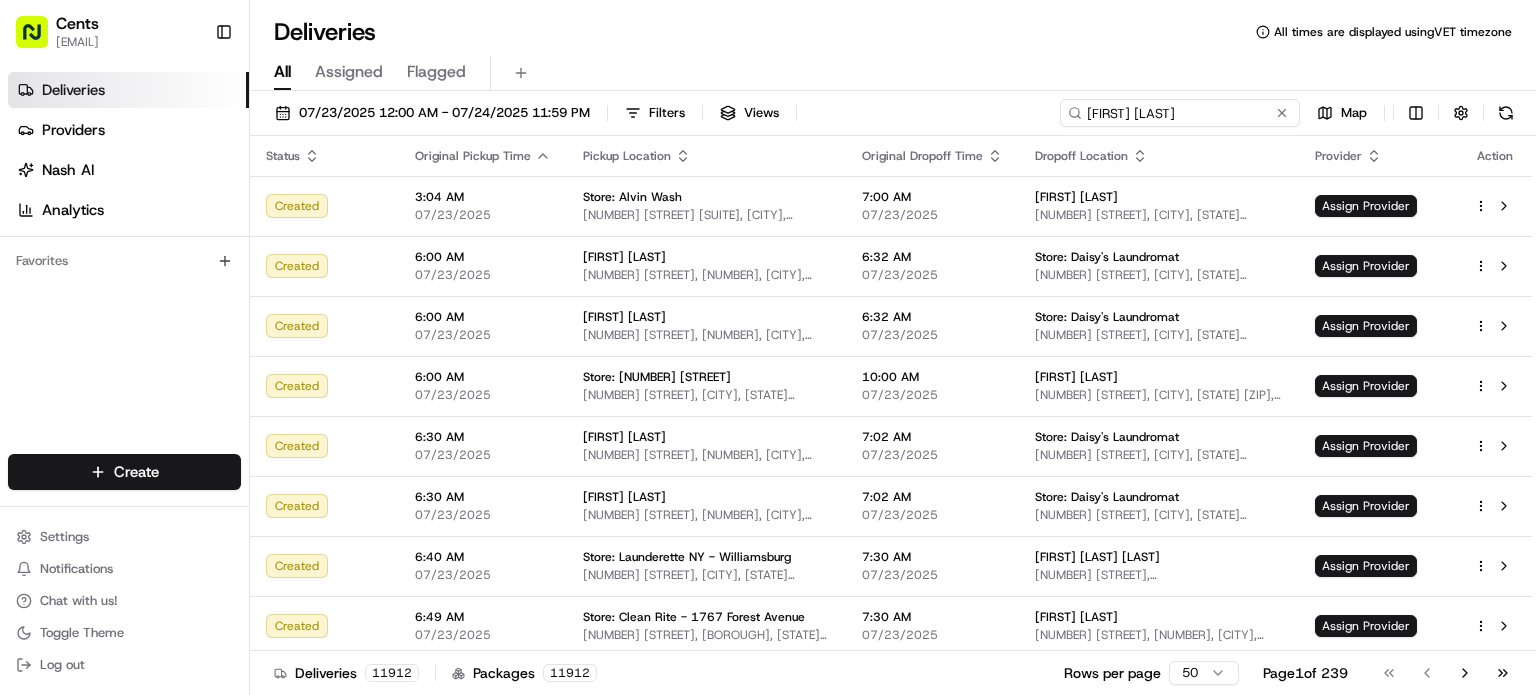 type on "[FIRST] [LAST]" 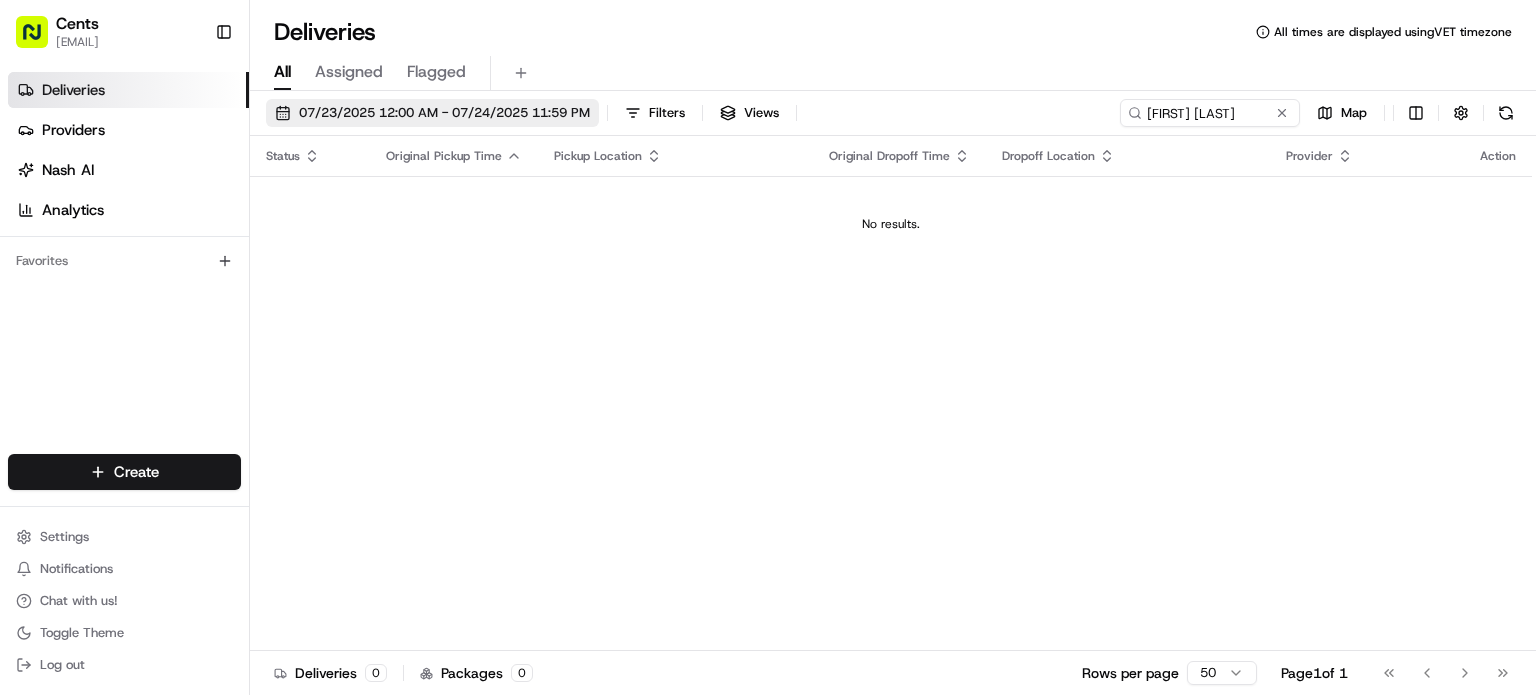 click on "07/23/2025 12:00 AM - 07/24/2025 11:59 PM" at bounding box center [444, 113] 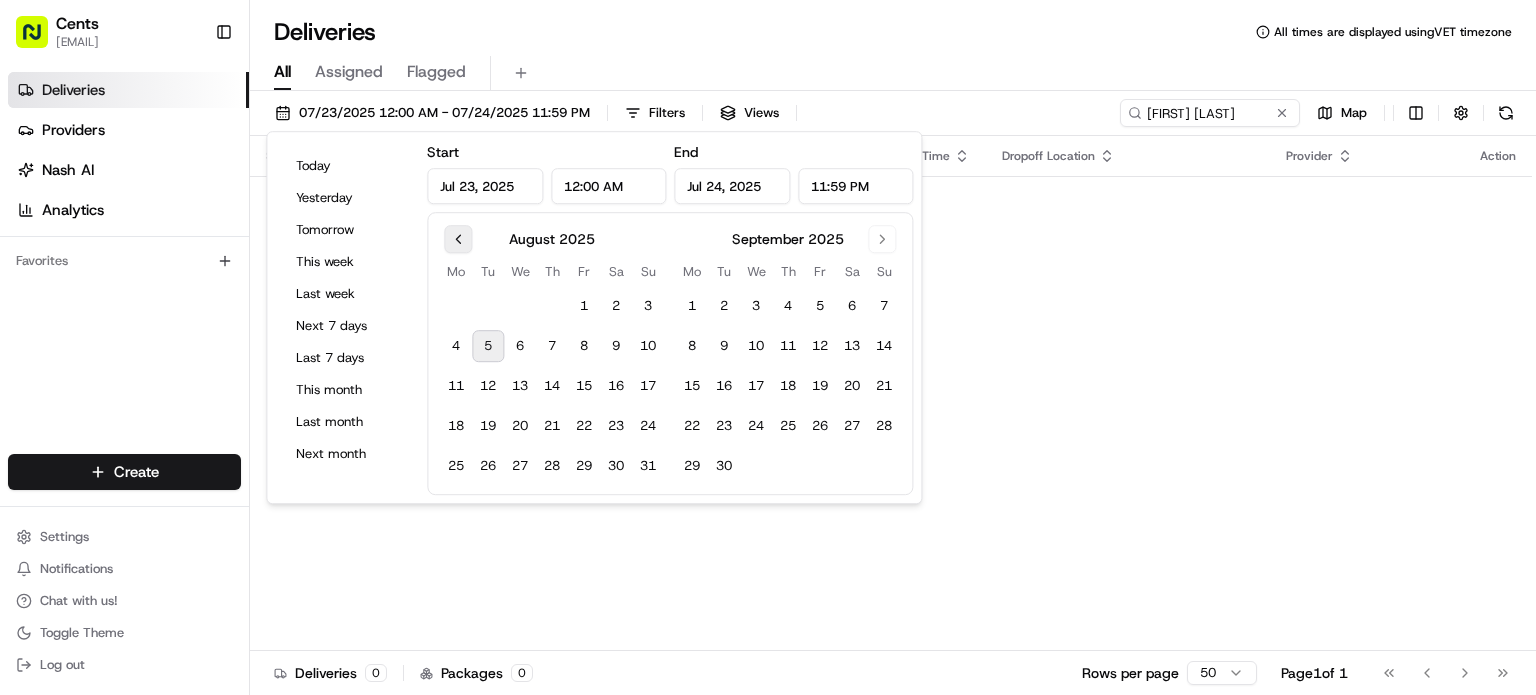 click at bounding box center (458, 239) 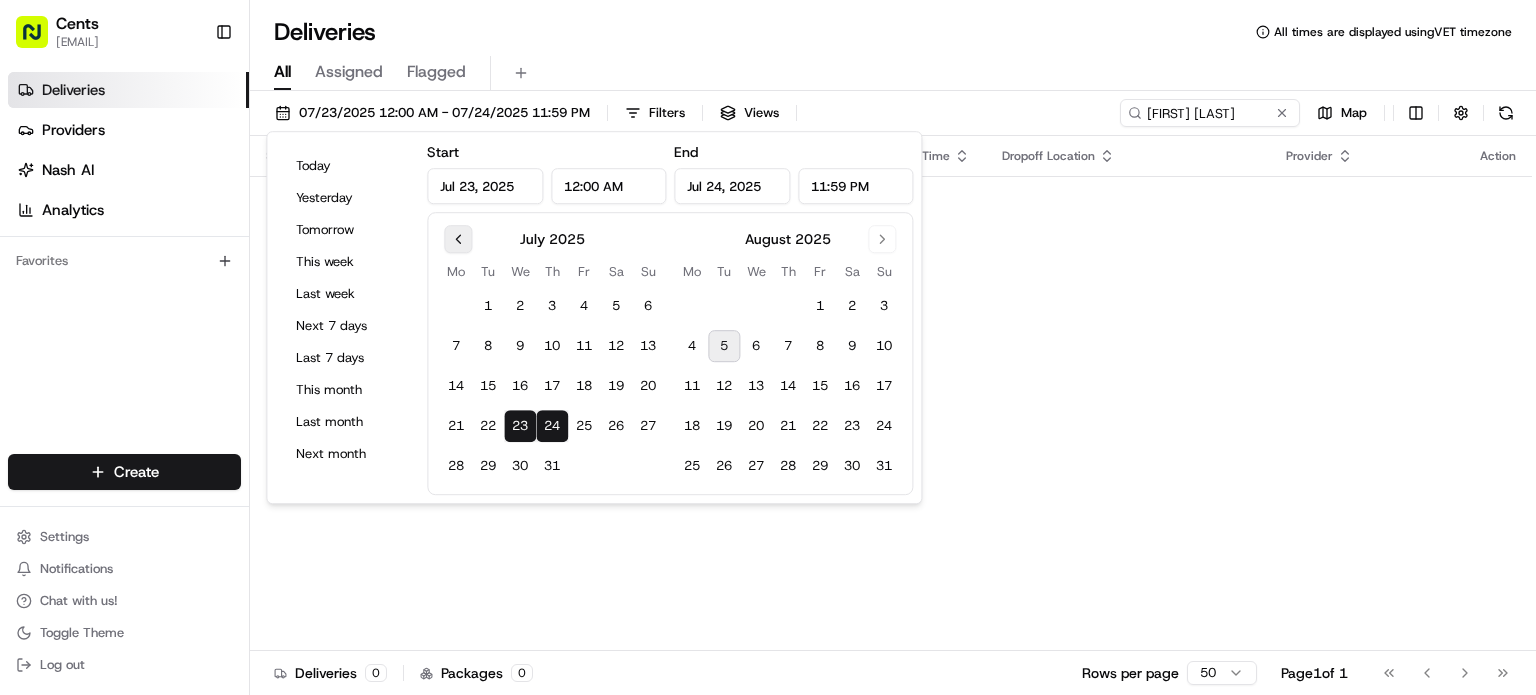 click at bounding box center [458, 239] 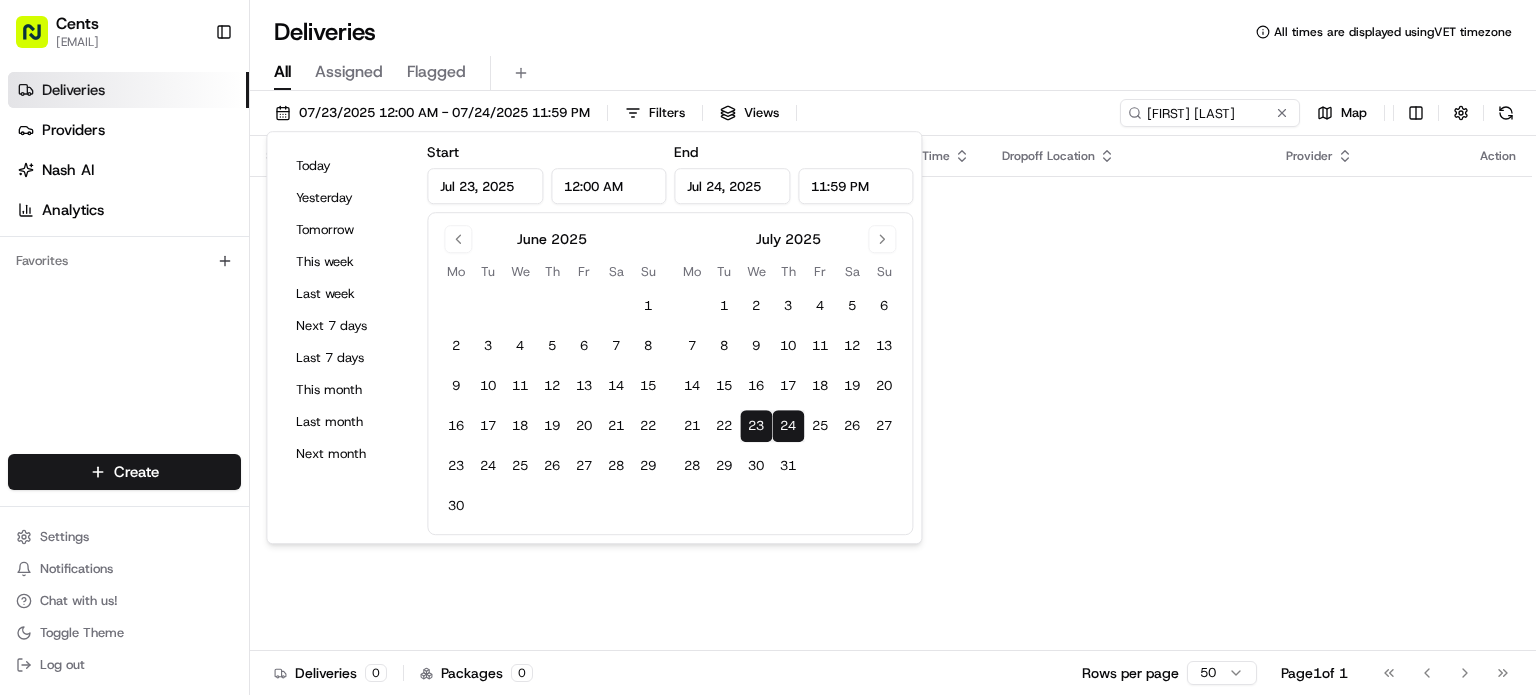 click on "23" at bounding box center [756, 426] 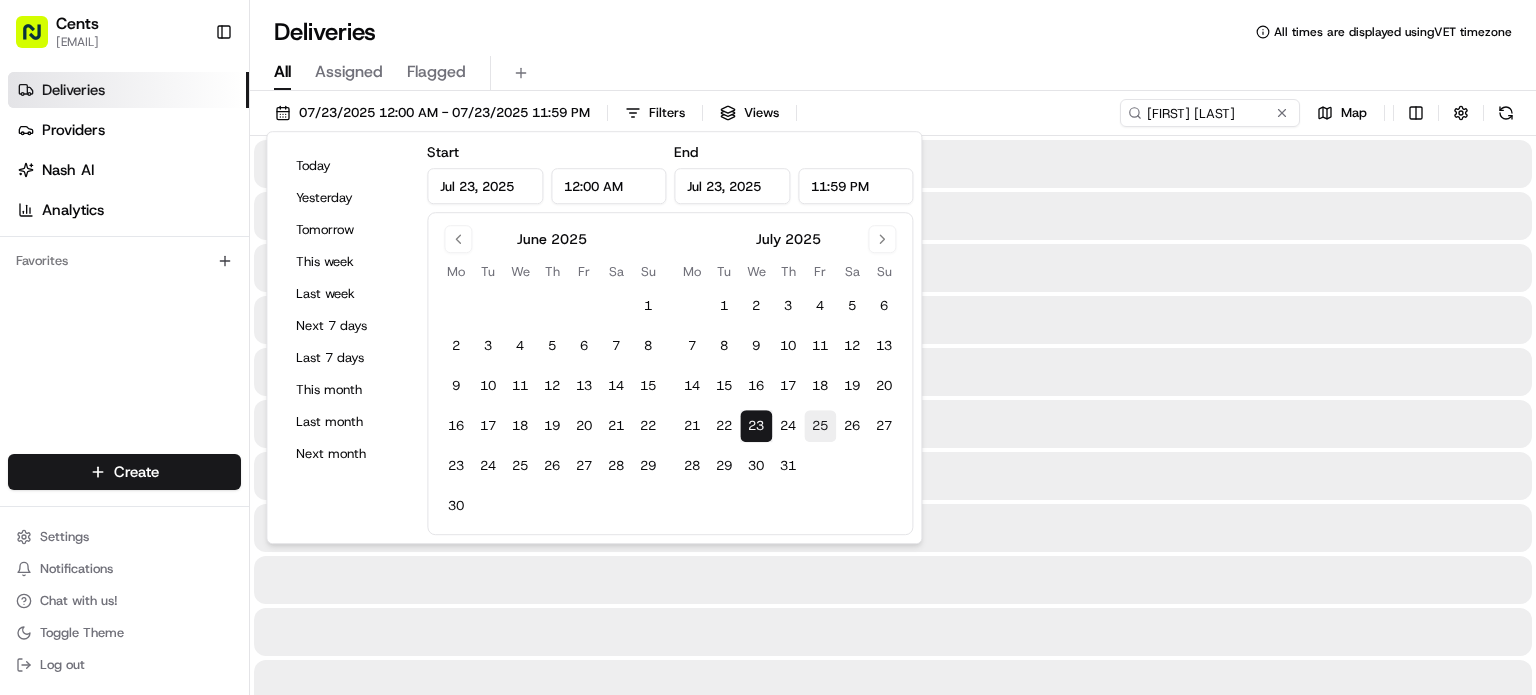 click on "25" at bounding box center (820, 426) 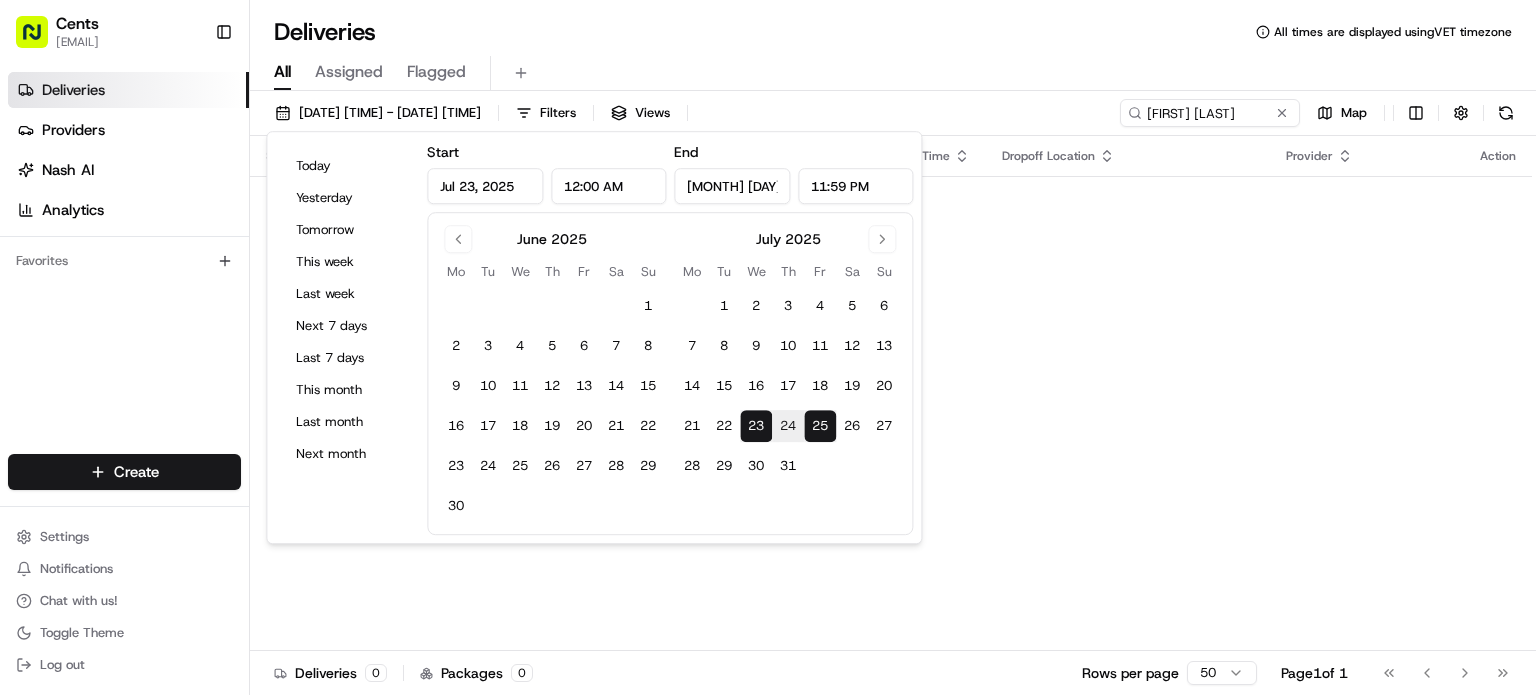 click on "All Assigned Flagged" at bounding box center (893, 73) 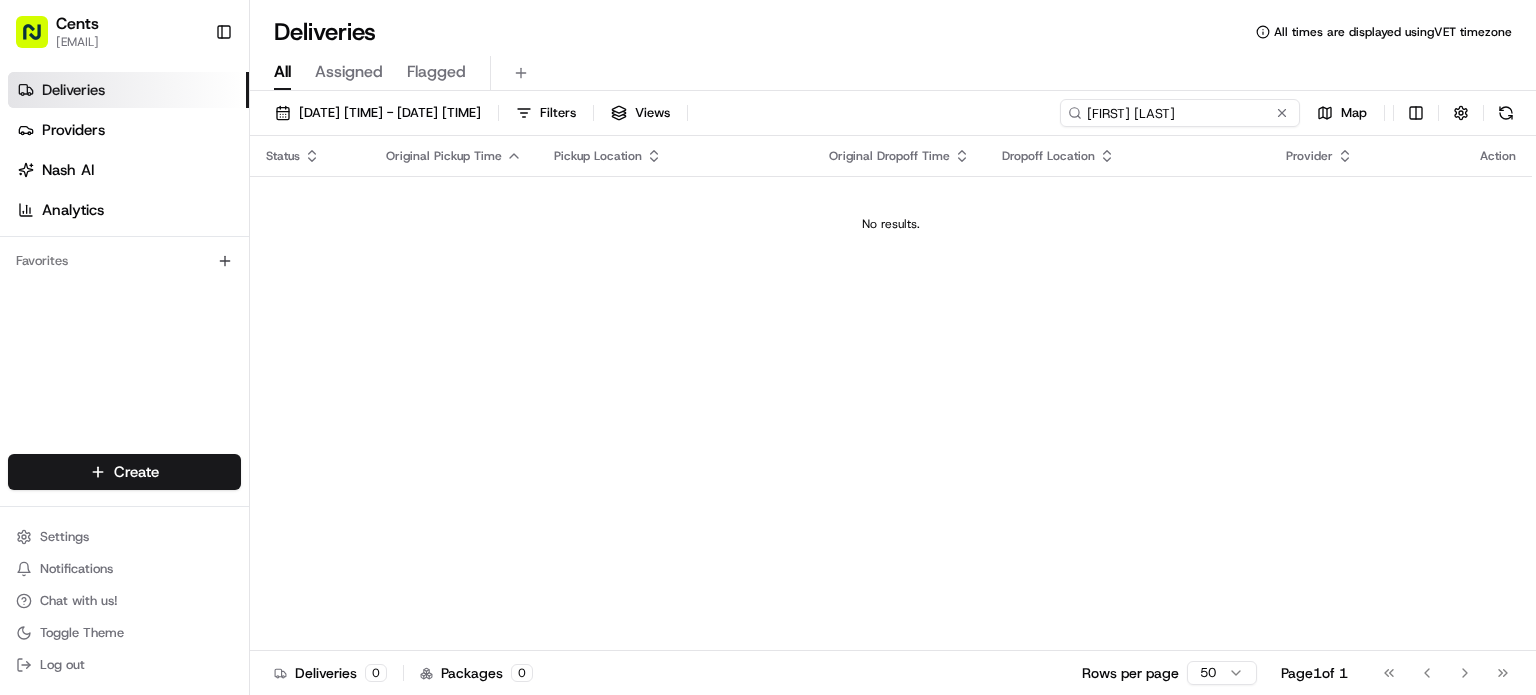click on "[FIRST] [LAST]" at bounding box center (1180, 113) 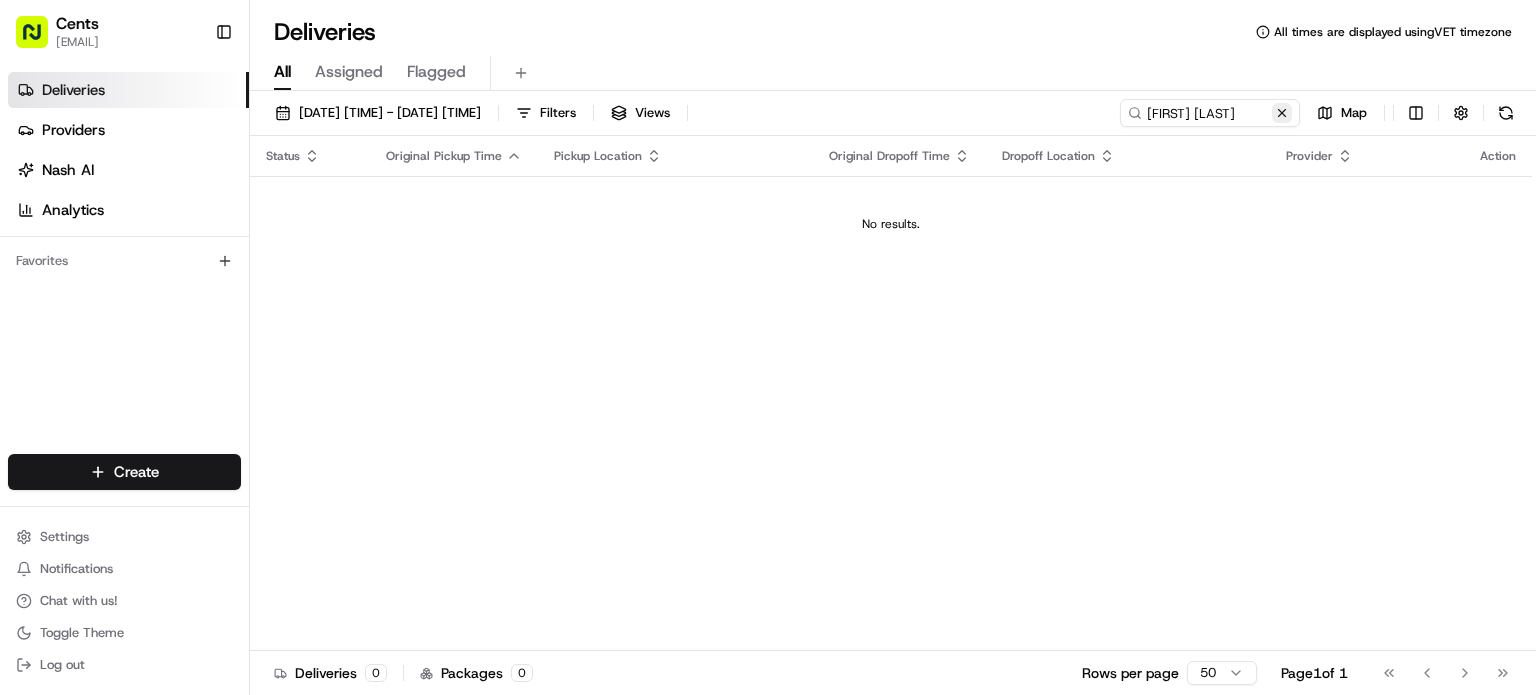 click at bounding box center [1282, 113] 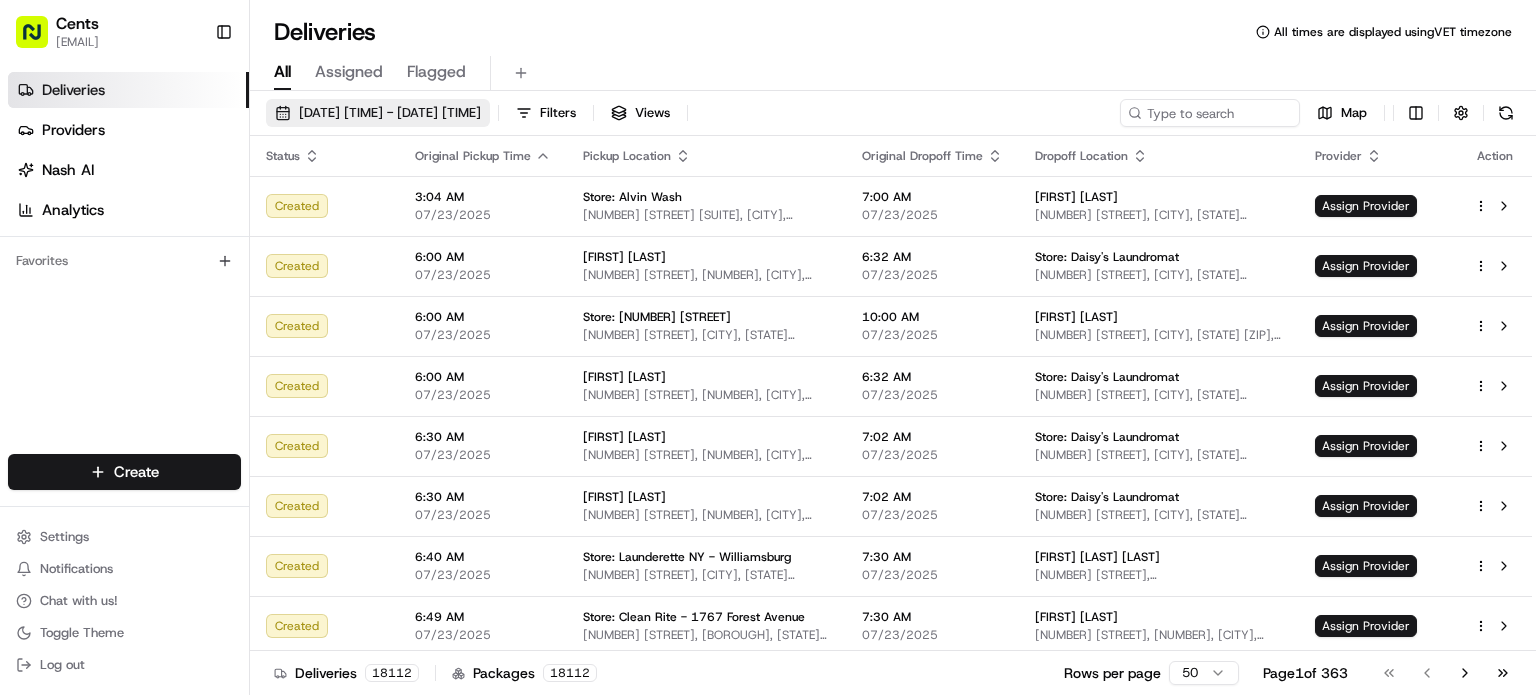 click on "[DATE] [TIME] - [DATE] [TIME]" at bounding box center (390, 113) 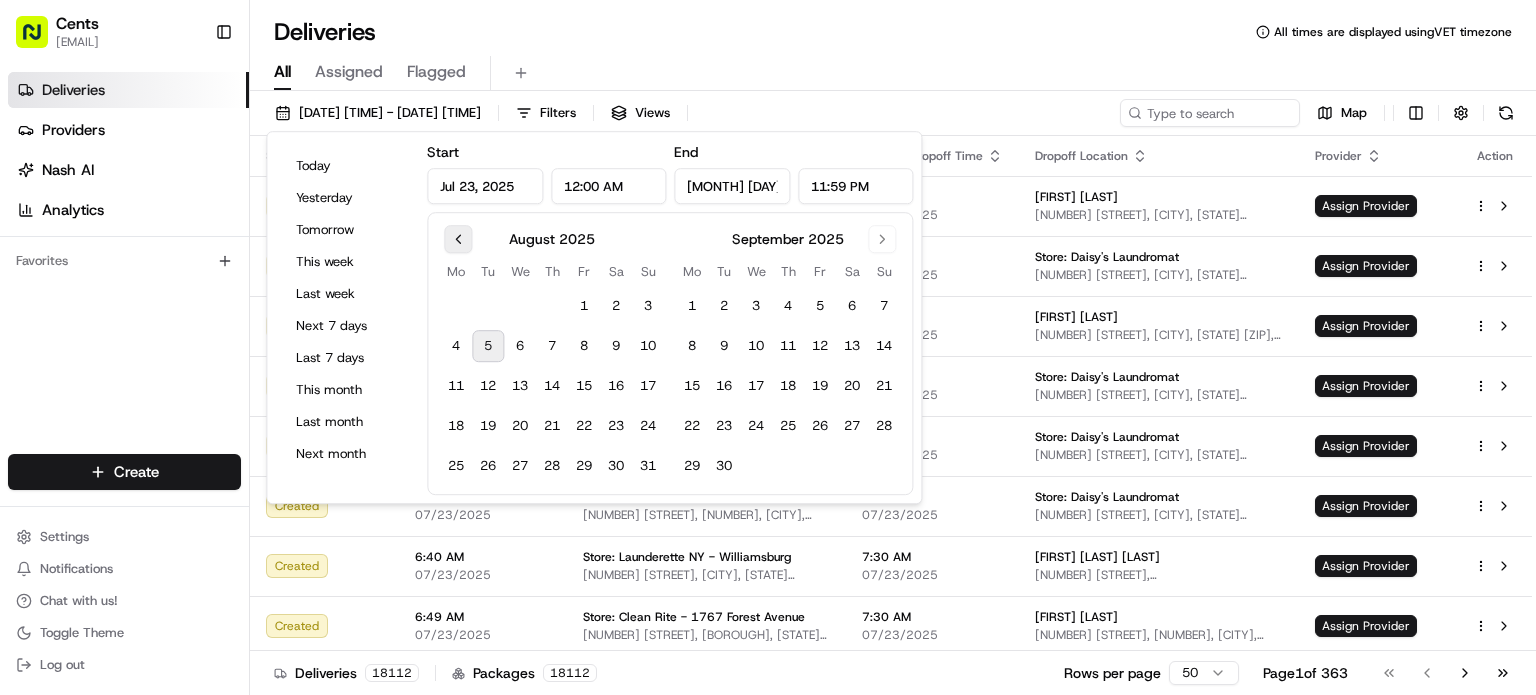click at bounding box center [458, 239] 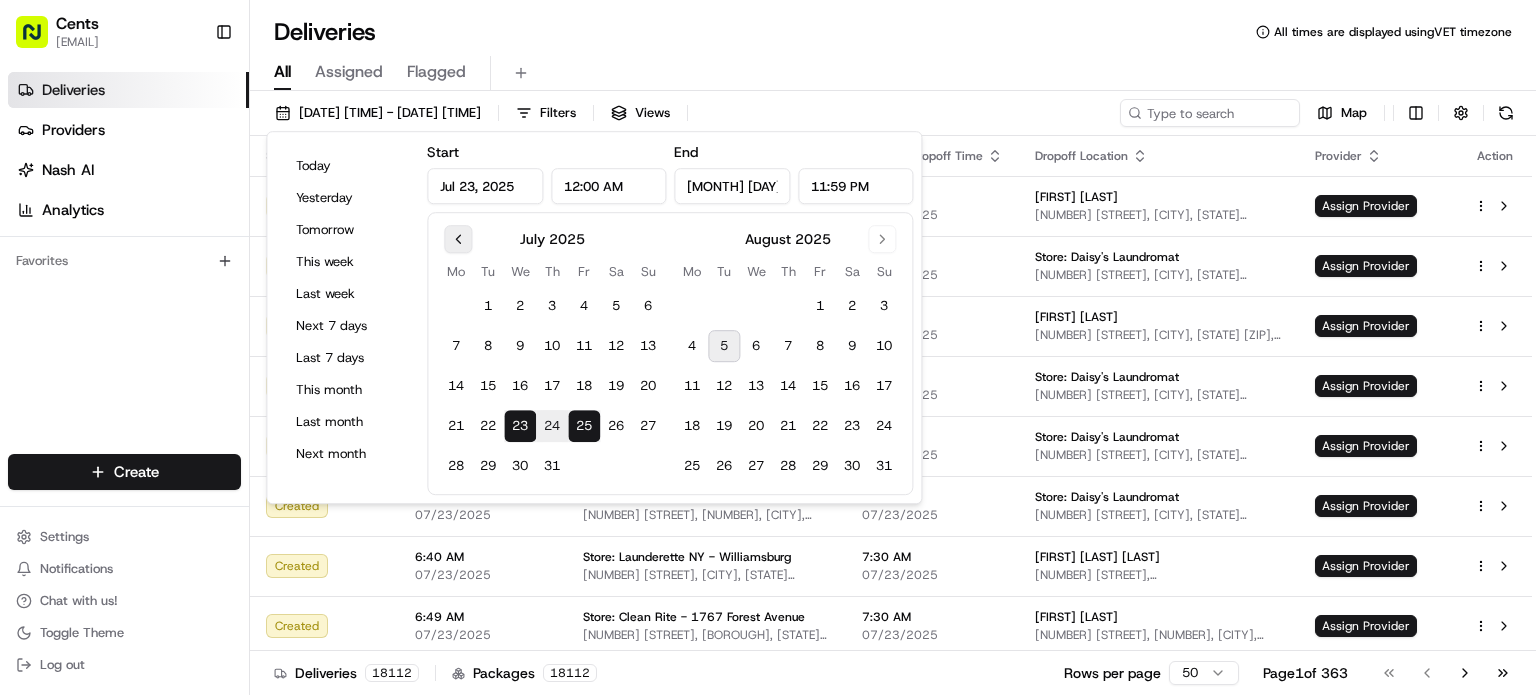click at bounding box center (458, 239) 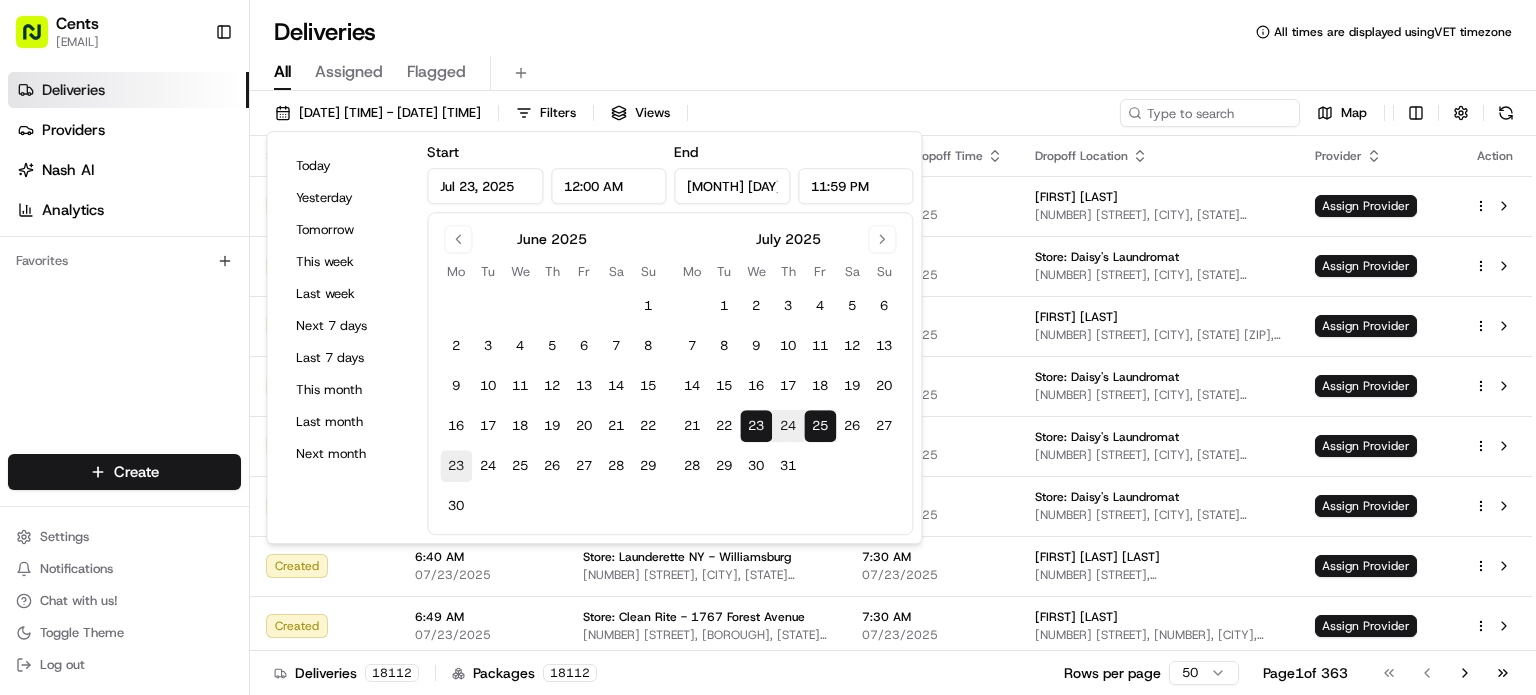 click on "23" at bounding box center [456, 466] 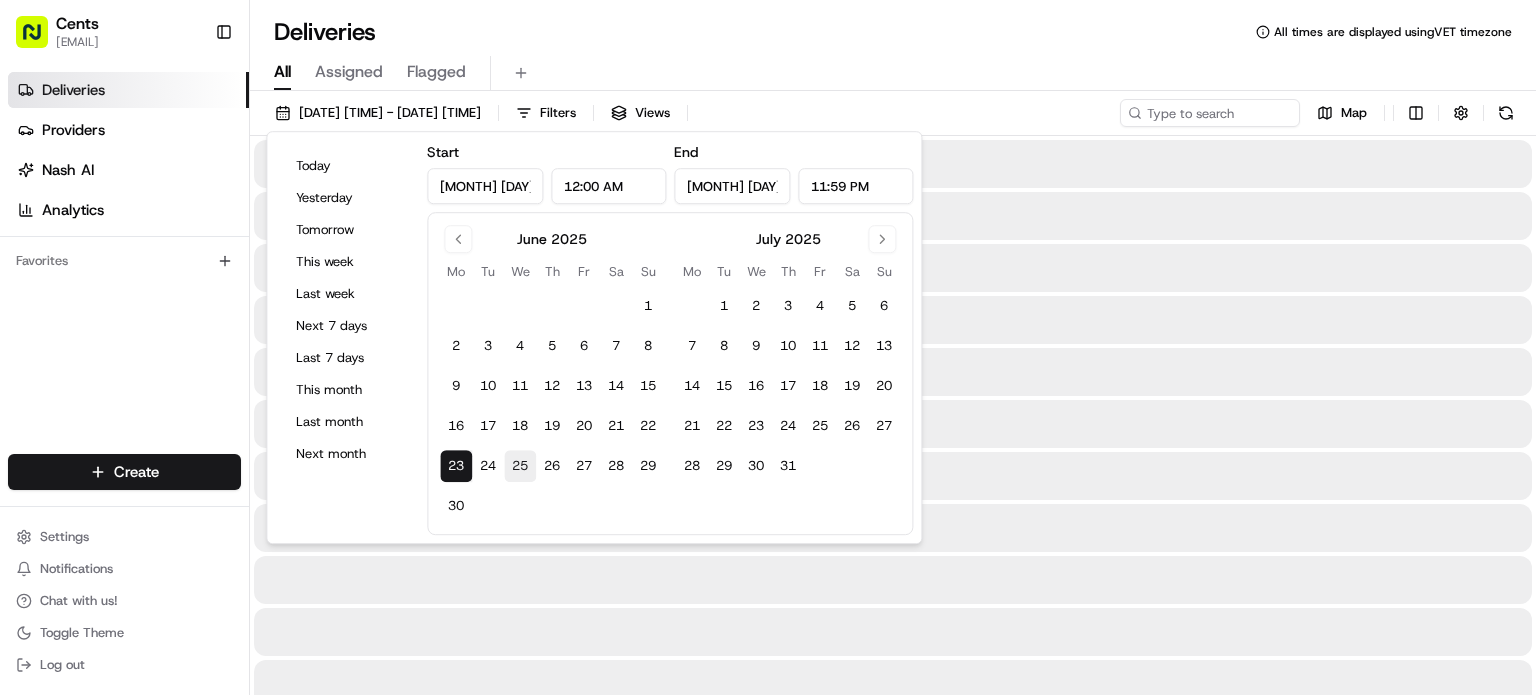 click on "25" at bounding box center [520, 466] 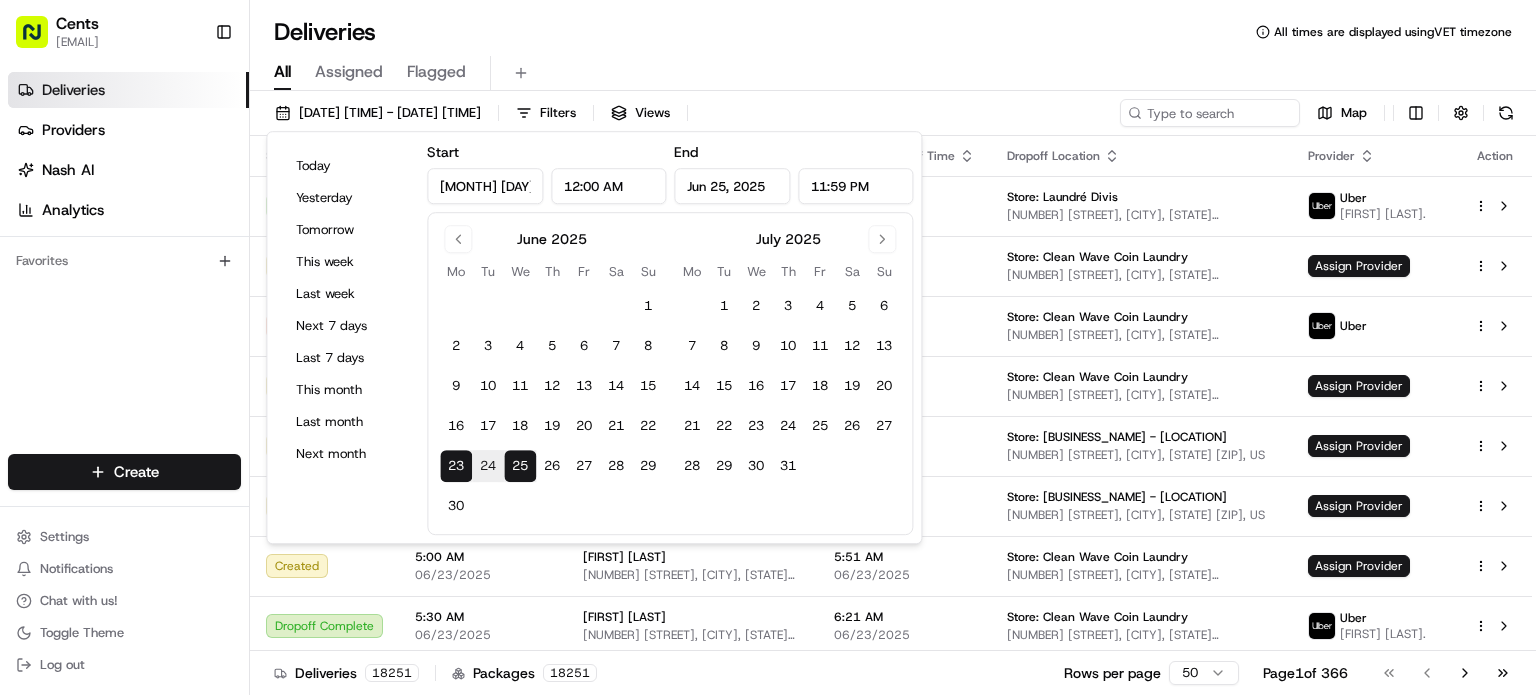 click on "Deliveries All times are displayed using  VET   timezone All Assigned Flagged 06/23/2025 12:00 AM - 06/25/2025 11:59 PM Filters Views Map Status Original Pickup Time Pickup Location Original Dropoff Time Dropoff Location Provider Action Dropoff Complete 12:00 AM 06/23/2025 [FIRST] [LAST] [NUMBER] [STREET], [NUMBER], [CITY], [STATE] [ZIP], US 12:38 AM 06/23/2025 Store: Laundré Divis [NUMBER] [STREET], [CITY], [STATE] [ZIP], US Uber JIEPING T. Created 4:30 AM 06/23/2025 BROOKLYNNE C [NUMBER] [STREET], [CITY], [STATE] [ZIP], US 5:21 AM 06/23/2025 Store: Clean Wave Coin Laundry [NUMBER] [STREET], [CITY], [STATE] [ZIP], US Assign Provider Canceled 4:30 AM 06/23/2025 BROOKLYNNE C [NUMBER] [STREET], [CITY], [STATE] [ZIP], US 5:21 AM 06/23/2025 Store: Clean Wave Coin Laundry [NUMBER] [STREET], [CITY], [STATE] [ZIP], US Uber Created 4:30 AM 06/23/2025 BROOKLYNNE C [NUMBER] [STREET], [CITY], [STATE] [ZIP], US 5:21 AM 06/23/2025 Store: Clean Wave Coin Laundry [NUMBER] [STREET], [CITY], [STATE] [ZIP], US Assign Provider Uber" at bounding box center [893, 347] 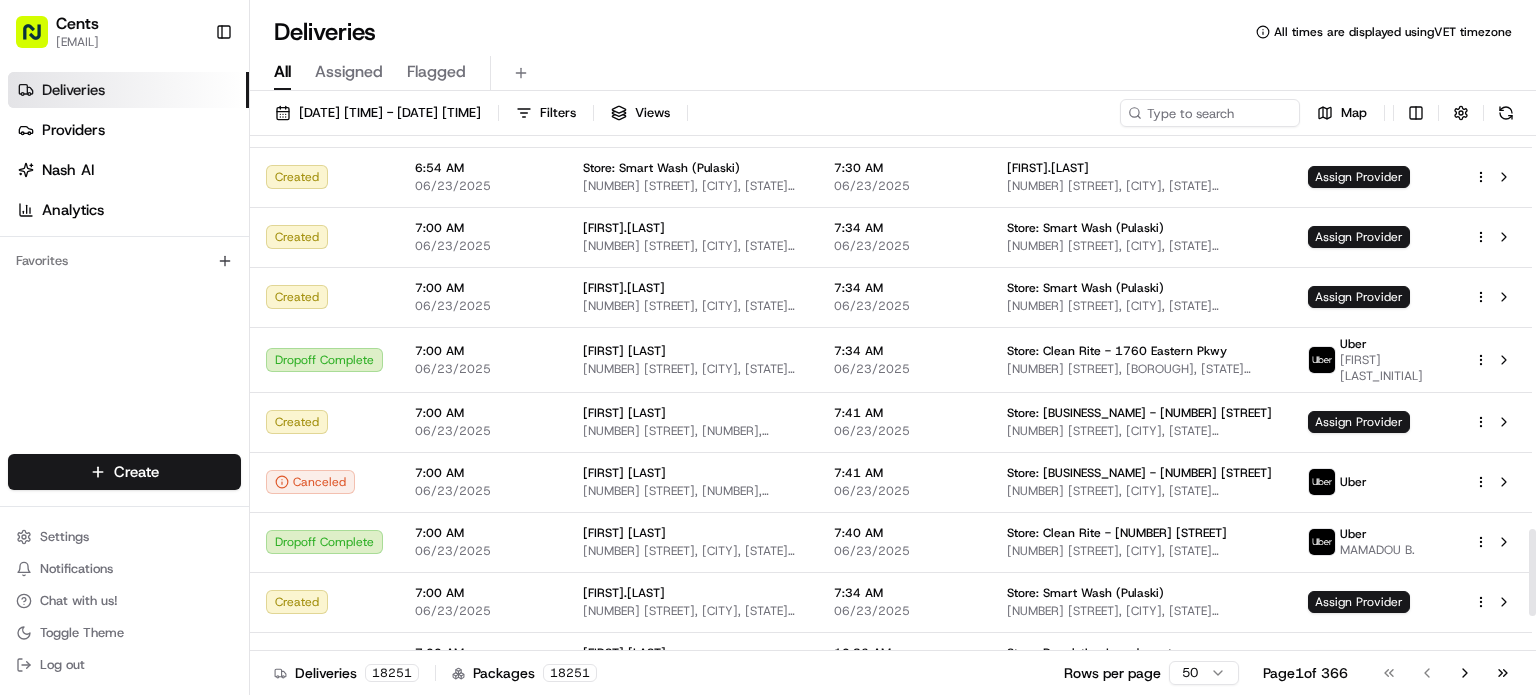 scroll, scrollTop: 703, scrollLeft: 0, axis: vertical 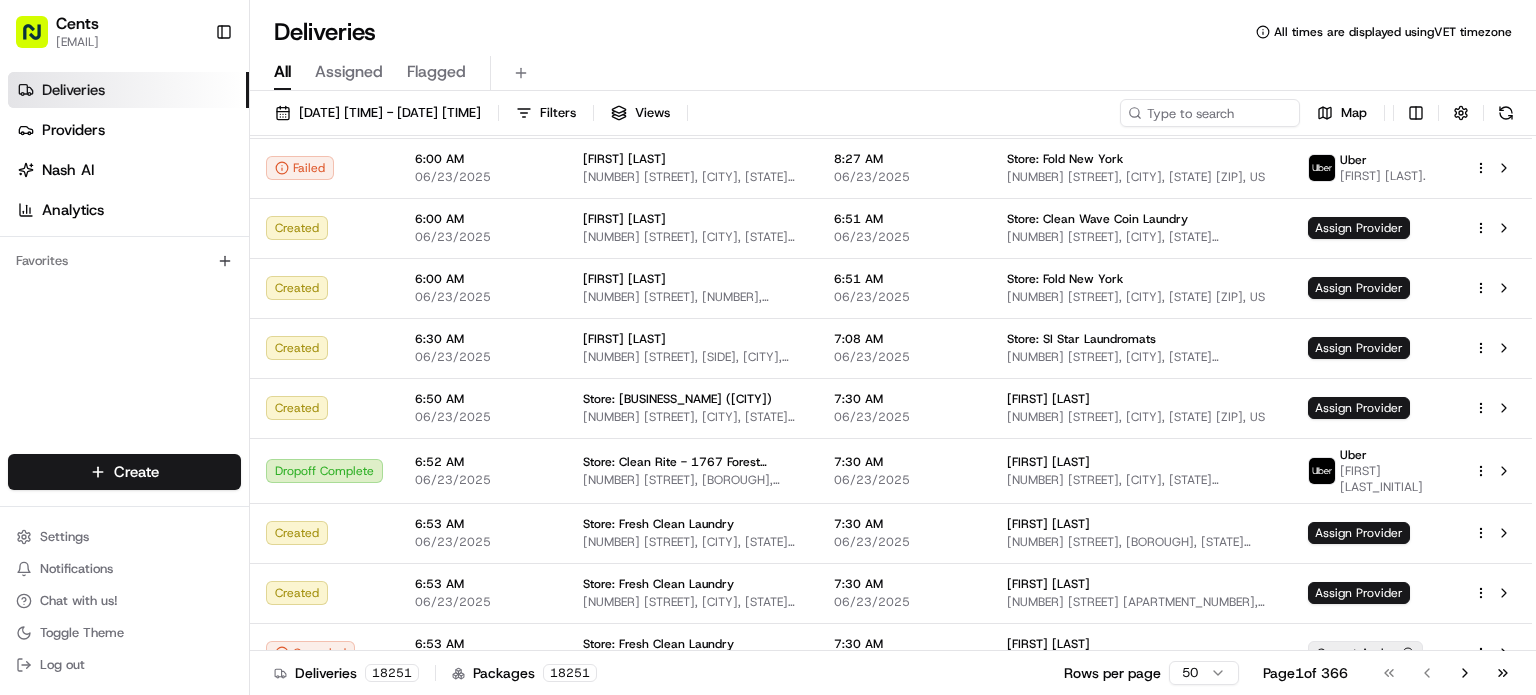 click on "Deliveries All times are displayed using  VET   timezone" at bounding box center [893, 32] 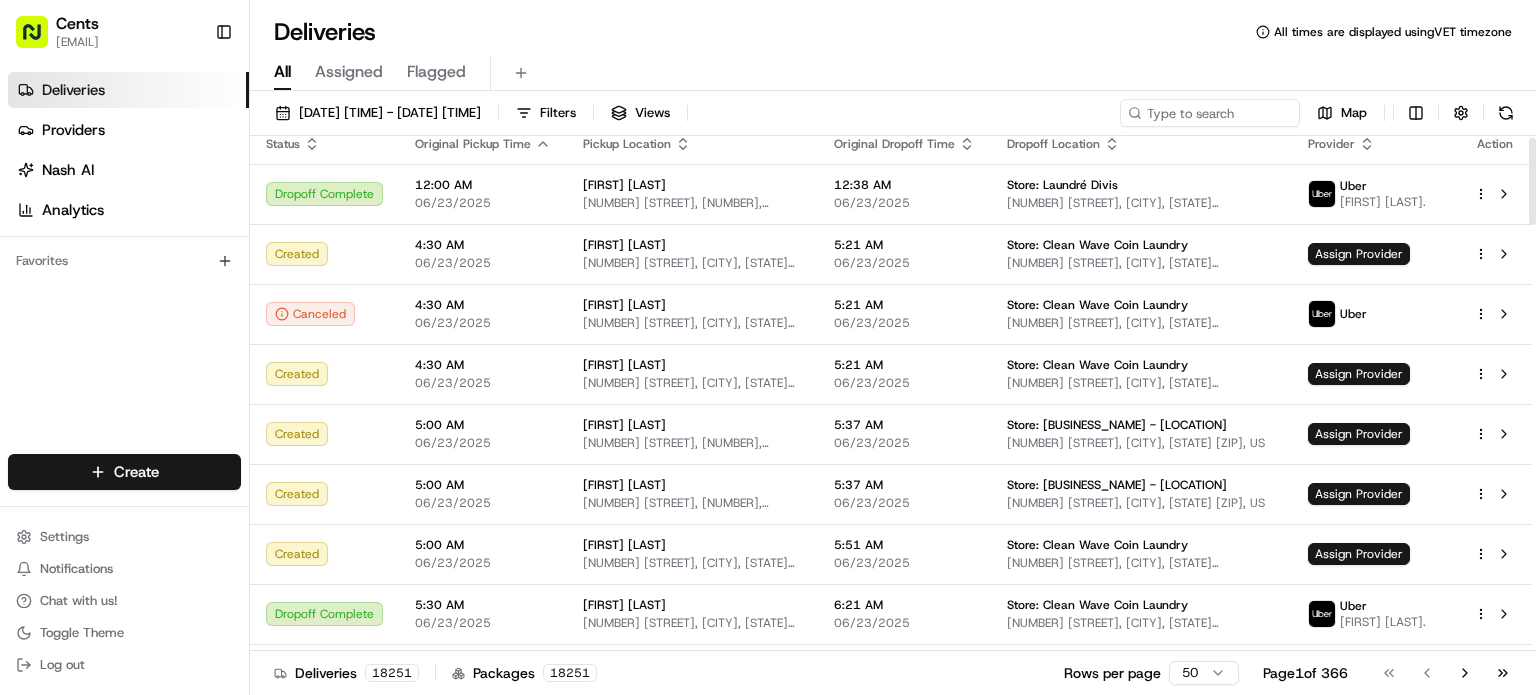scroll, scrollTop: 0, scrollLeft: 0, axis: both 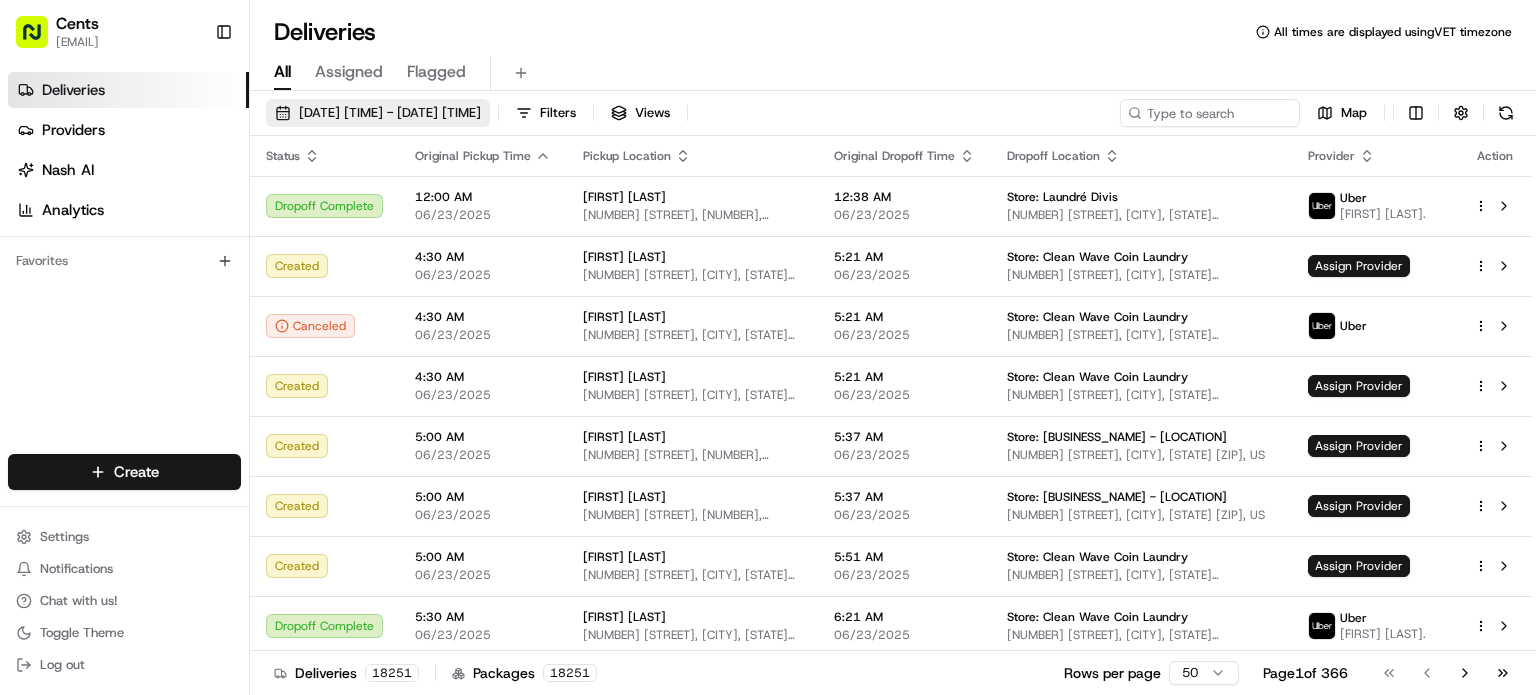 click on "[DATE] [TIME] - [DATE] [TIME]" at bounding box center (390, 113) 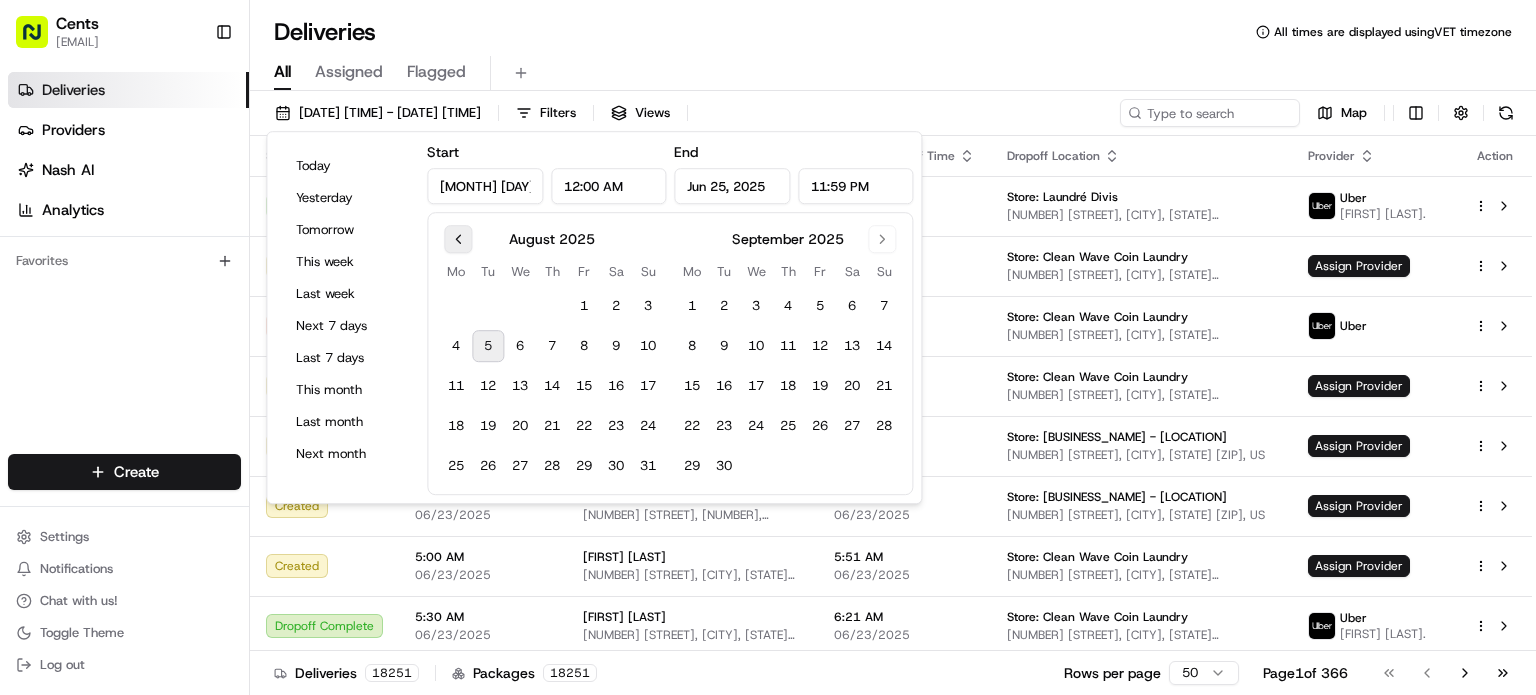 click at bounding box center [458, 239] 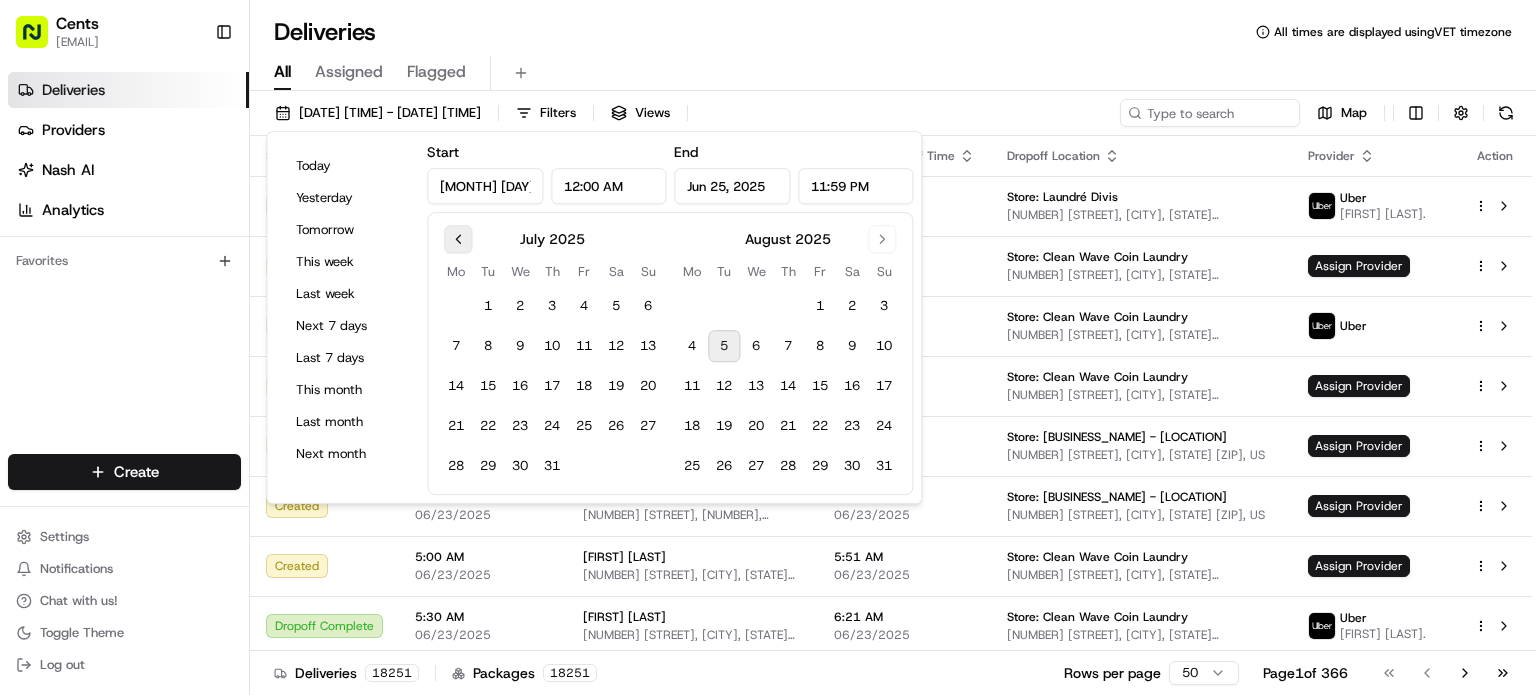 click at bounding box center (458, 239) 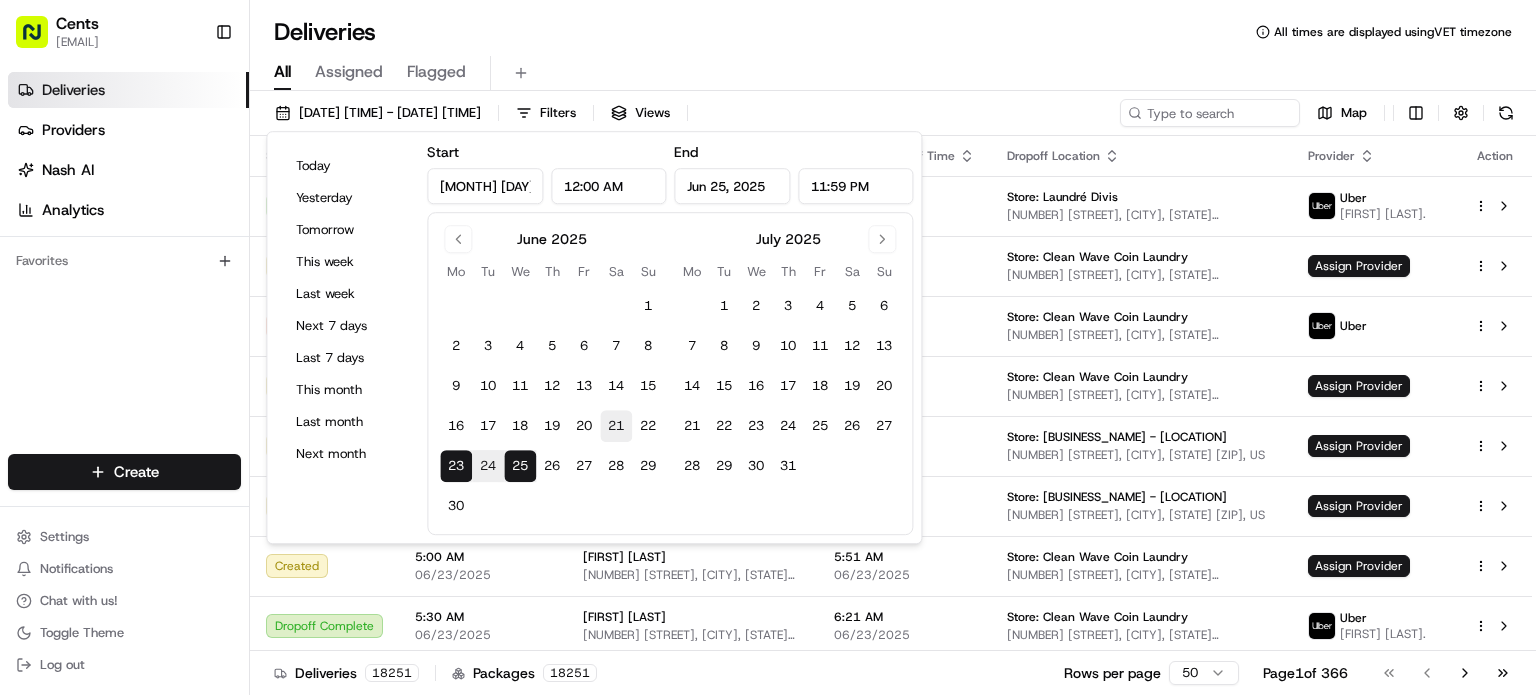 click on "21" at bounding box center (616, 426) 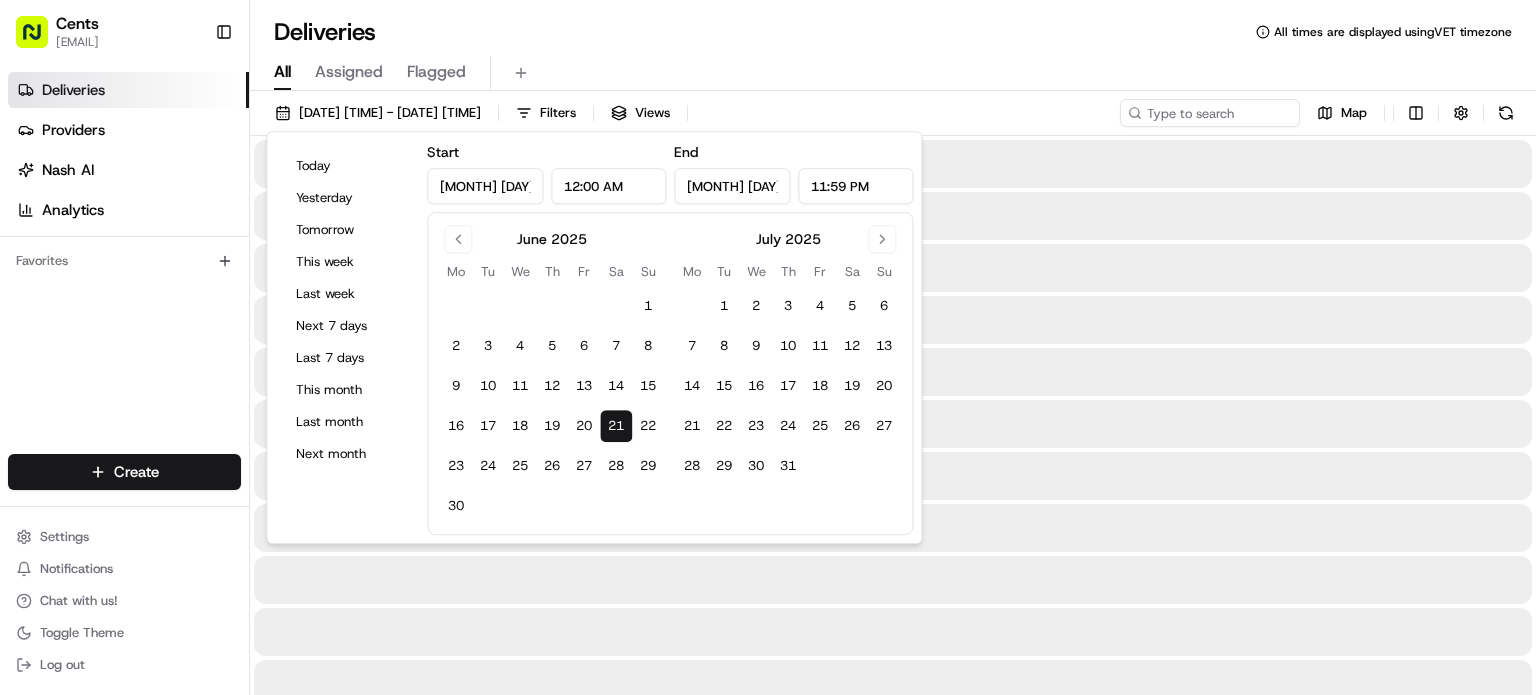 type on "[MONTH] [DAY], [YEAR]" 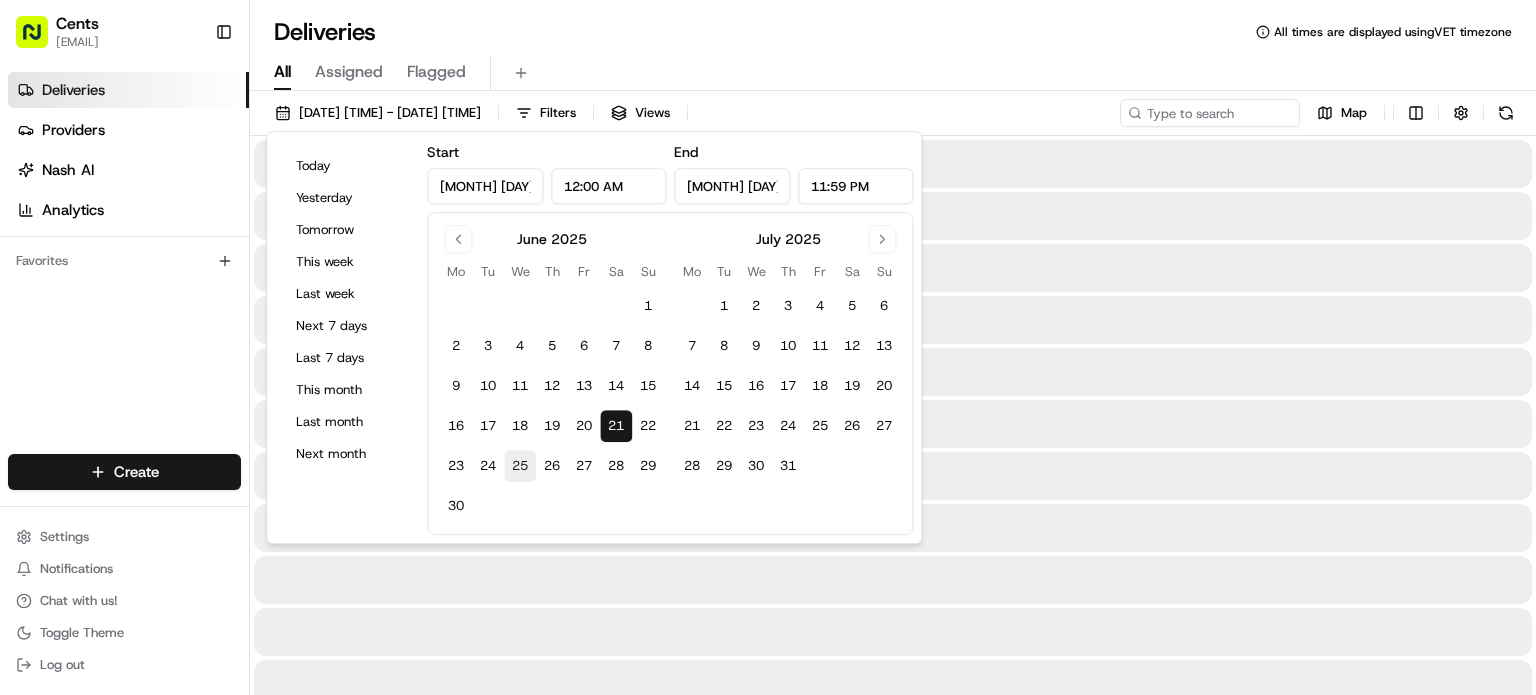 click on "25" at bounding box center [520, 466] 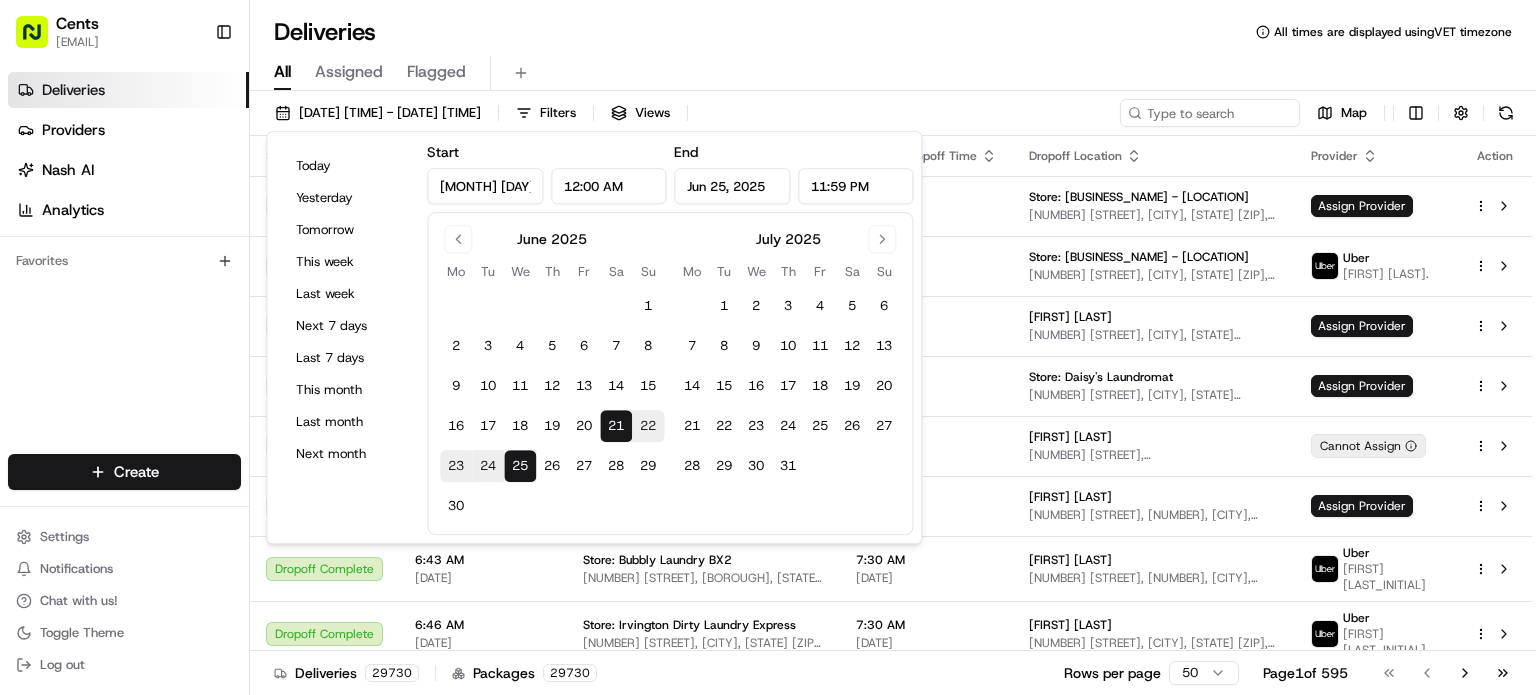 click on "06/21/2025 12:00 AM - 06/25/2025 11:59 PM Filters Views Map" at bounding box center [893, 117] 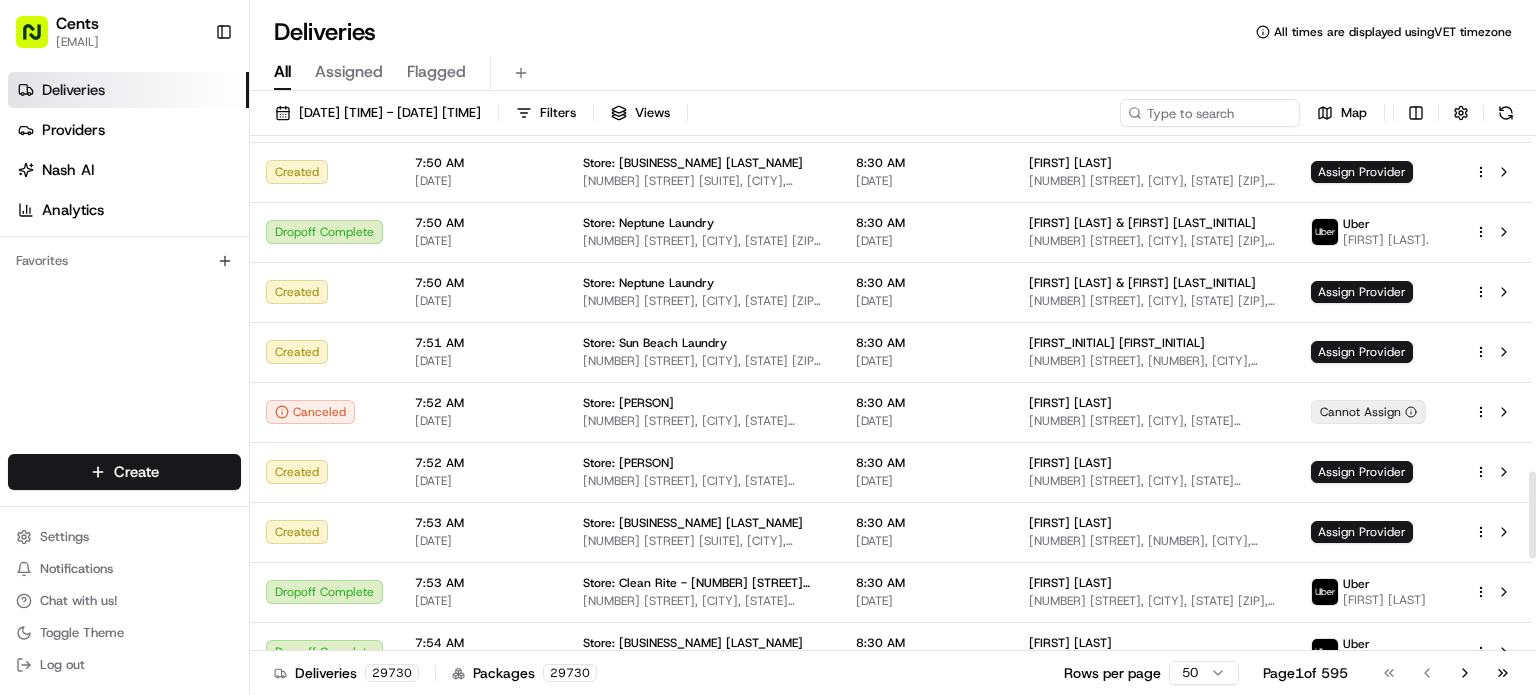 scroll, scrollTop: 1986, scrollLeft: 0, axis: vertical 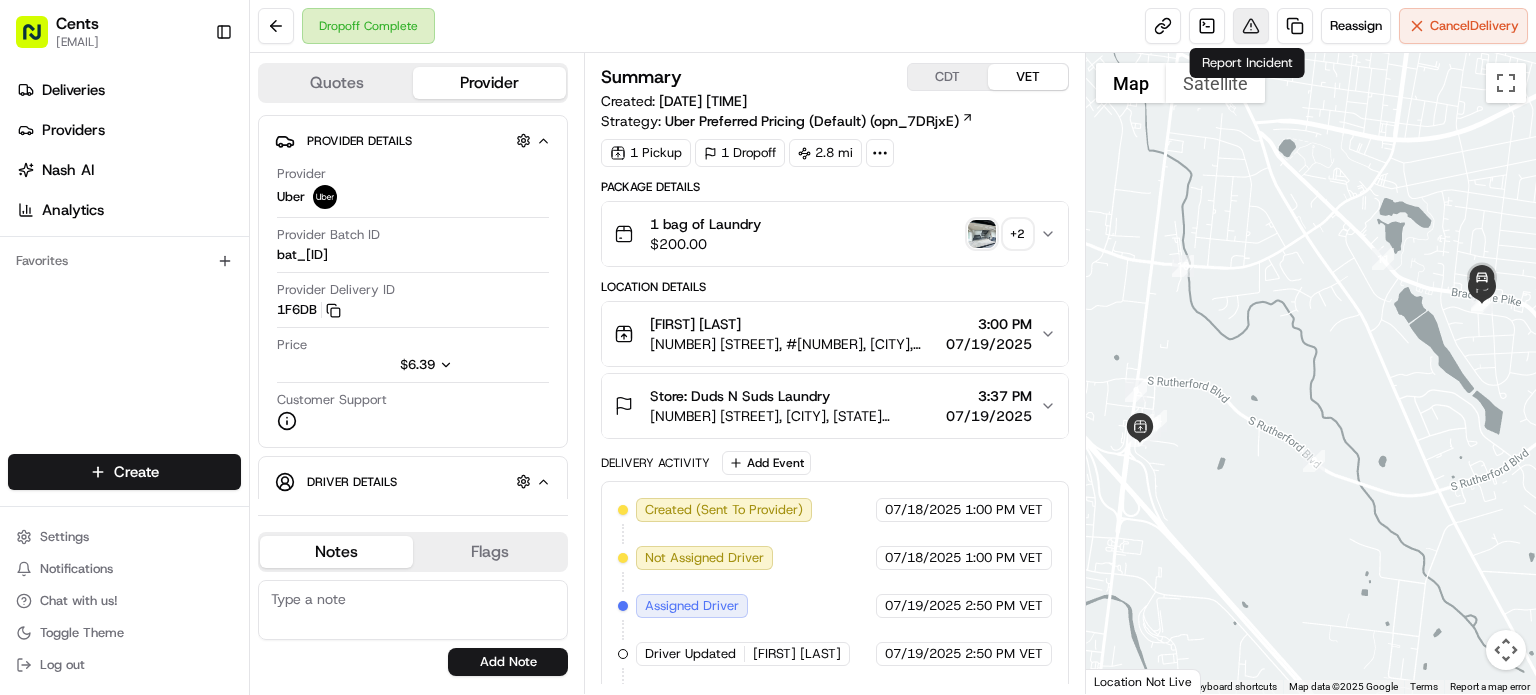 click at bounding box center (1251, 26) 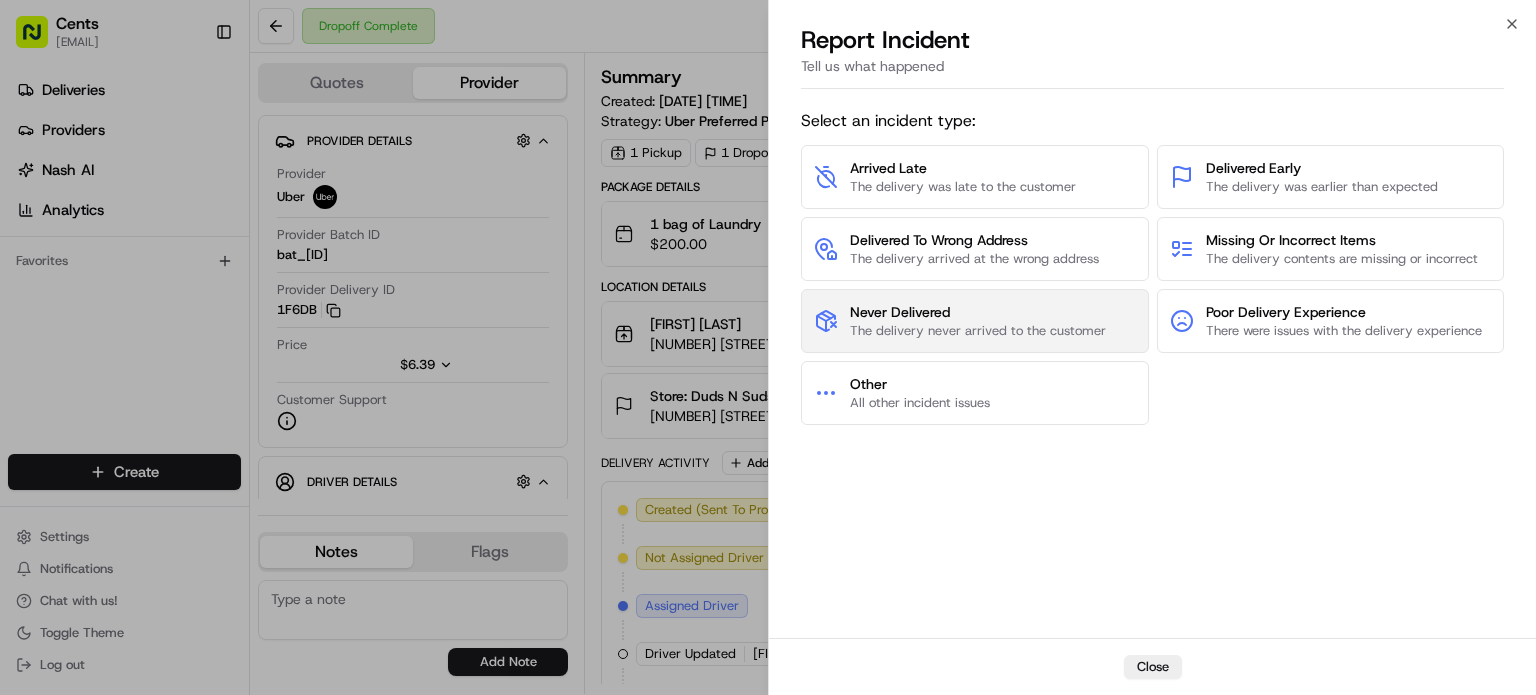 click on "Never Delivered" at bounding box center (978, 312) 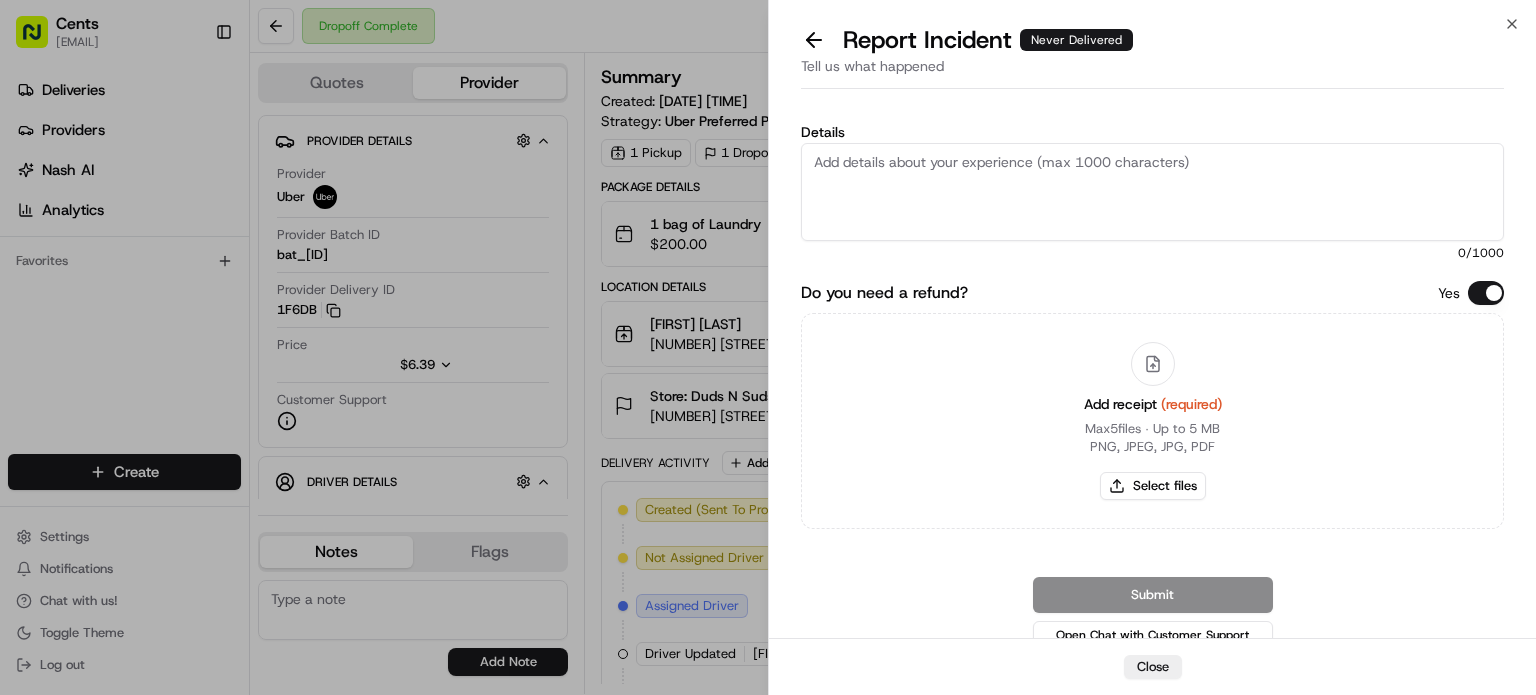 click on "Details" at bounding box center [1152, 192] 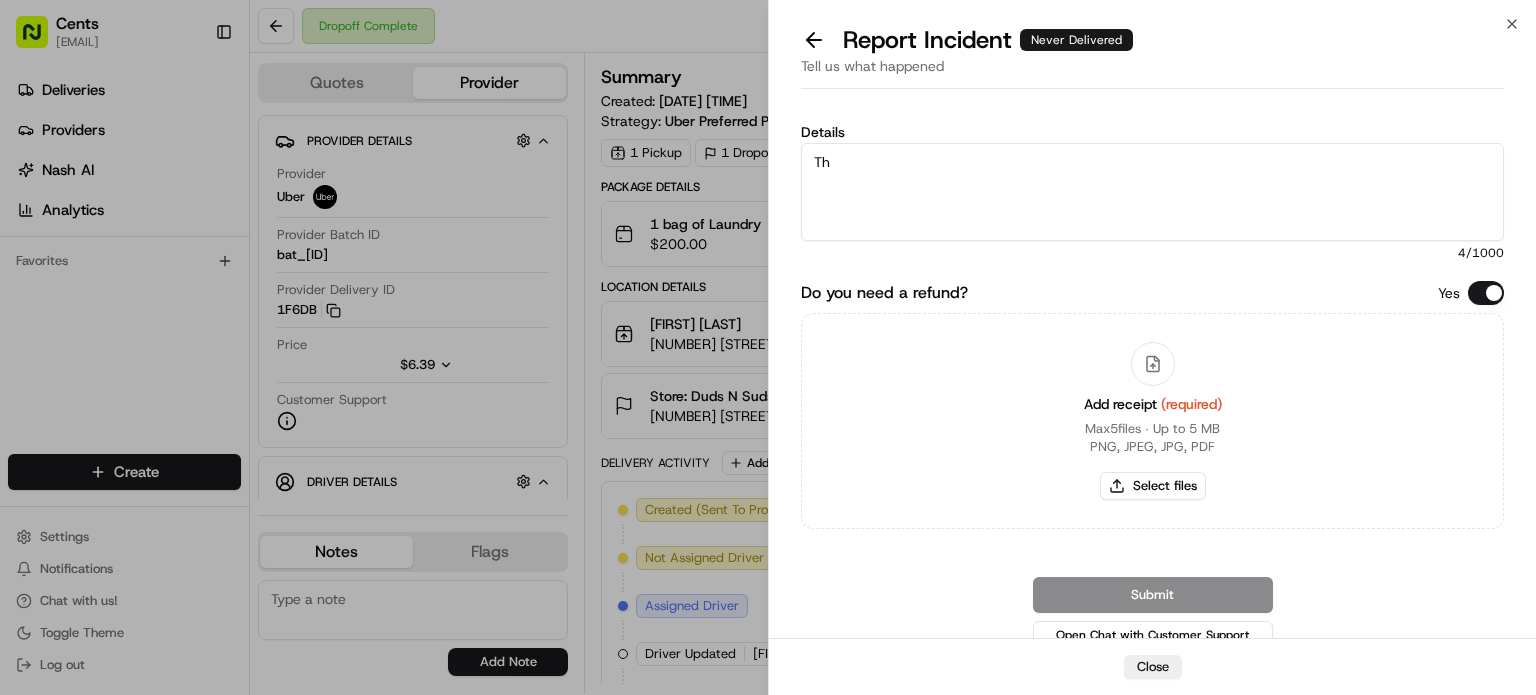 type on "T" 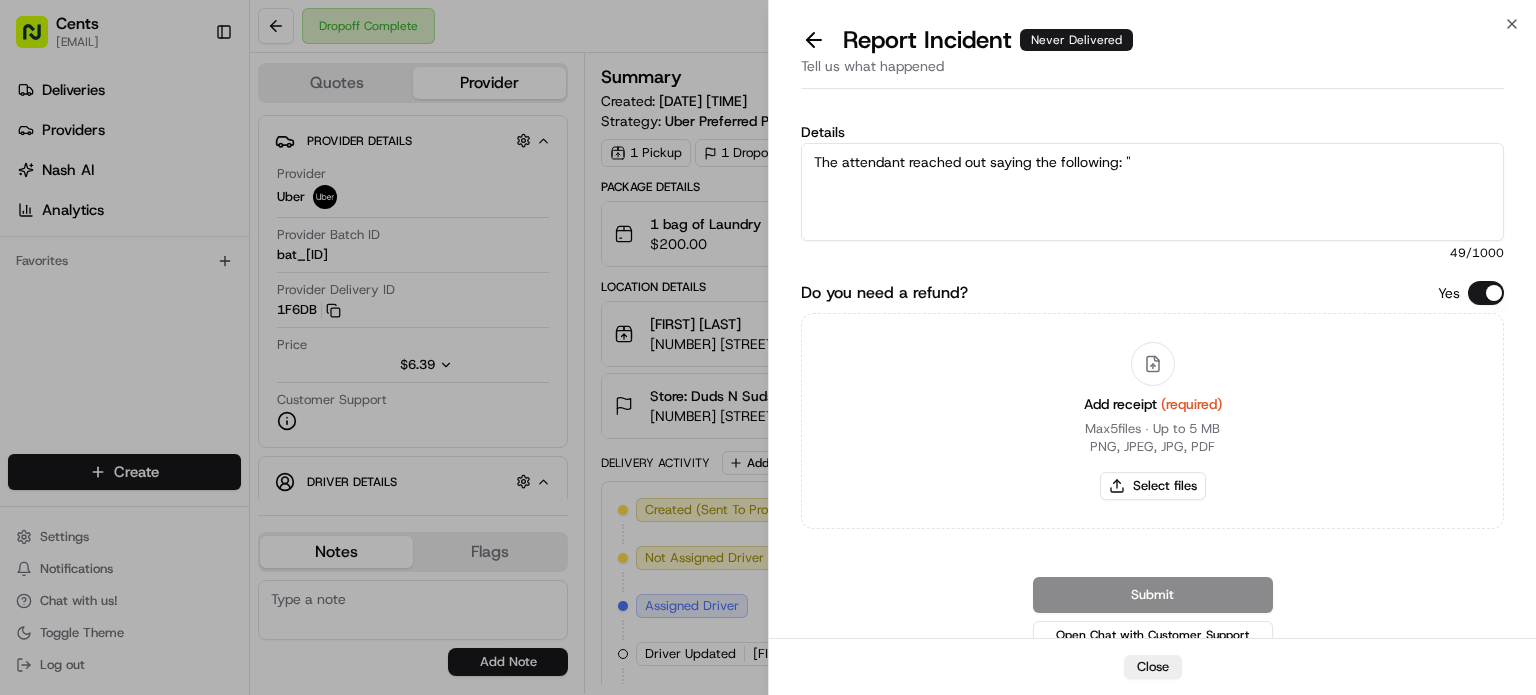 paste on "The status just says en route to store for dropoff but we never received it." 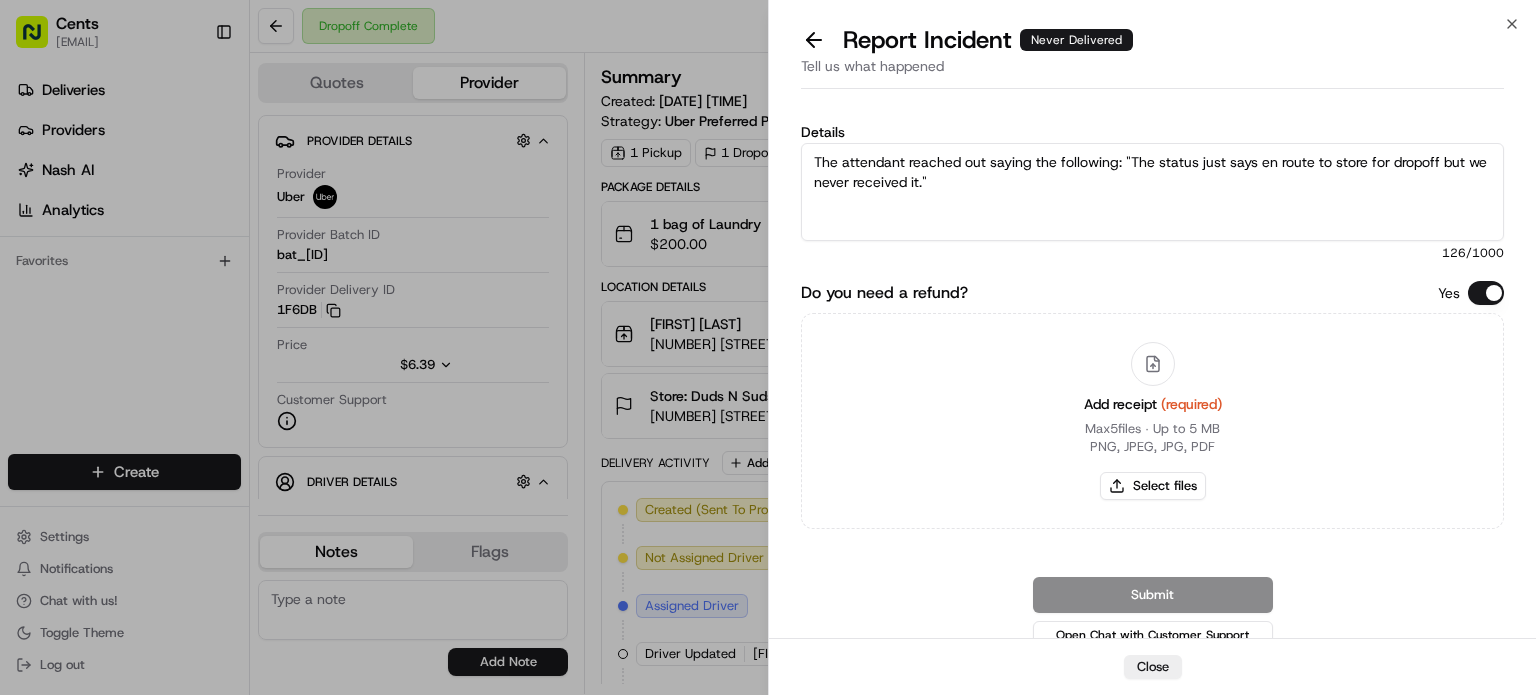 type on "The attendant reached out saying the following: "The status just says en route to store for dropoff but we never received it."" 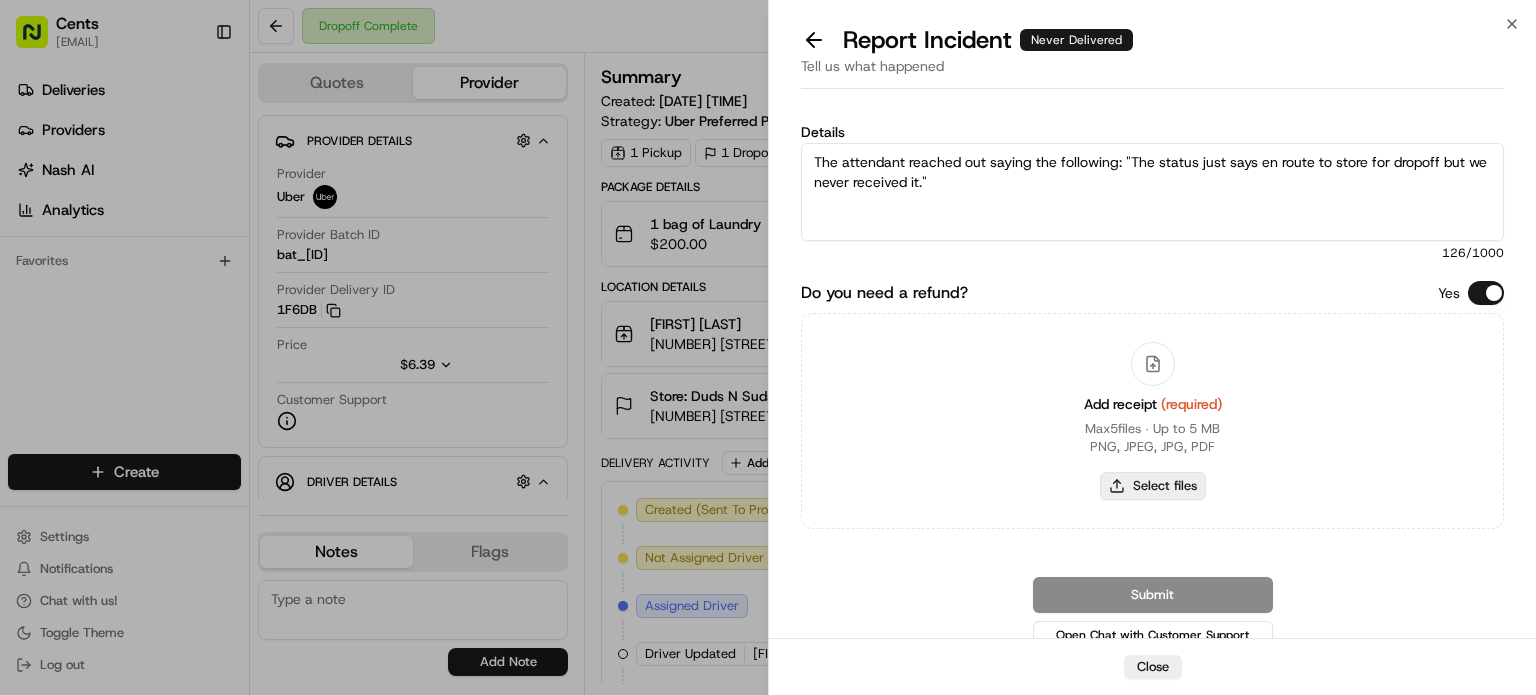 click on "Select files" at bounding box center (1153, 486) 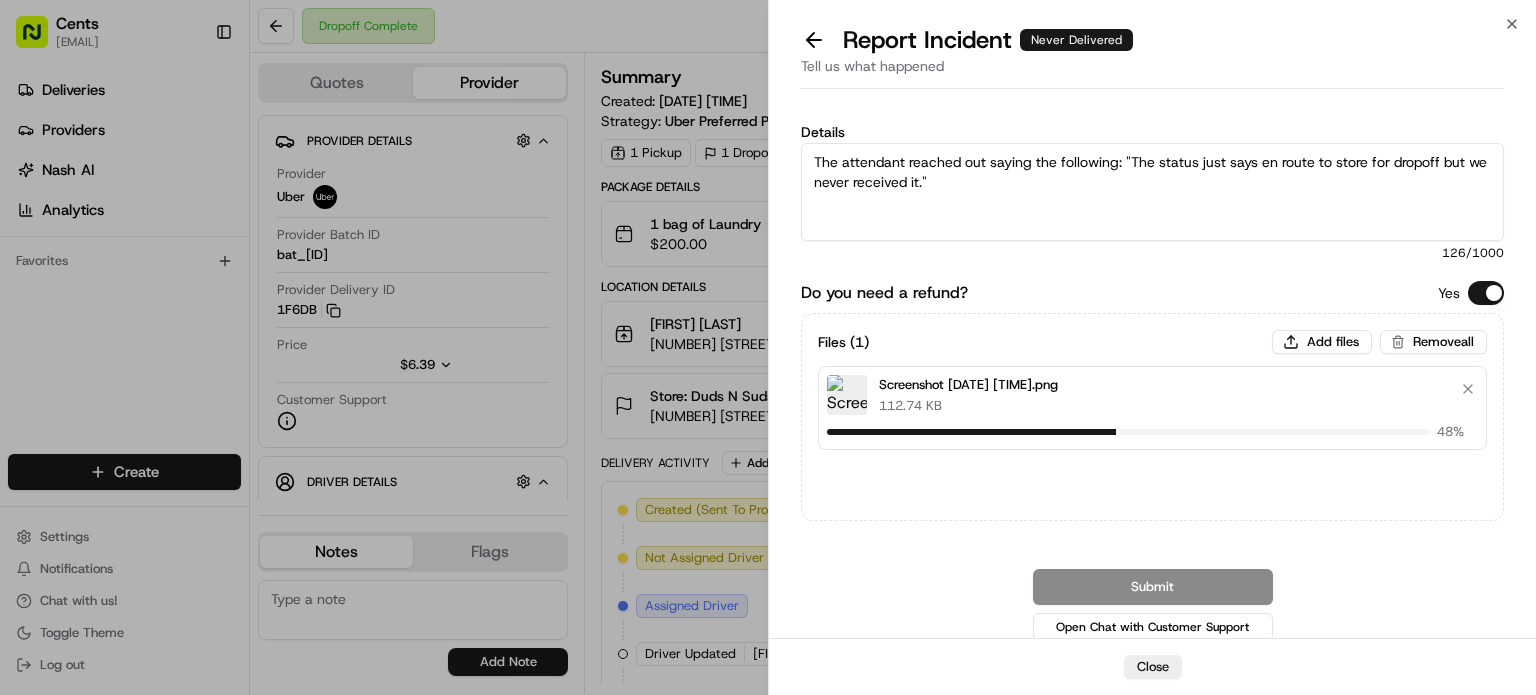 type 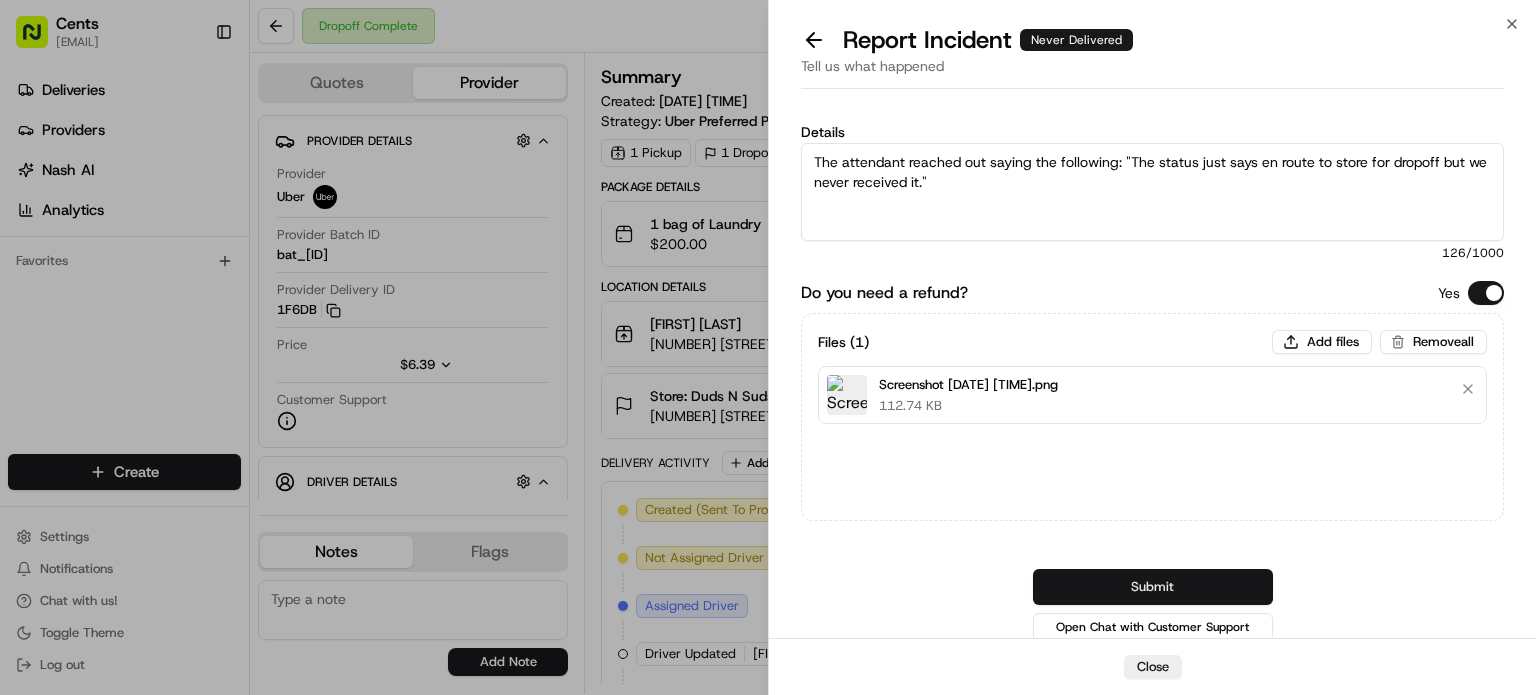 click on "Submit" at bounding box center [1153, 587] 